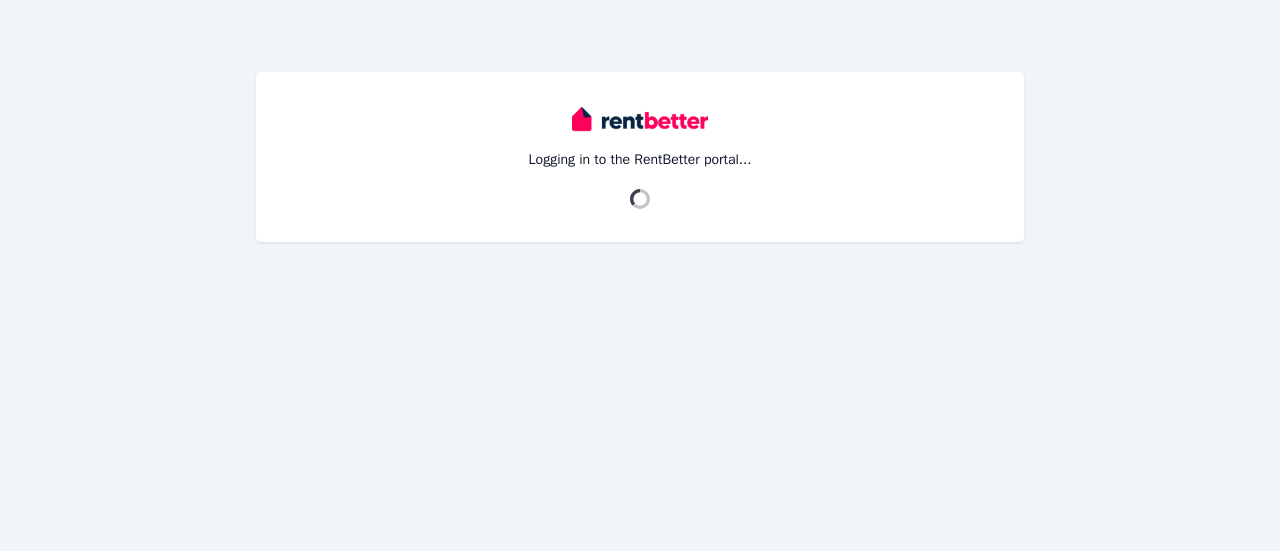 scroll, scrollTop: 0, scrollLeft: 0, axis: both 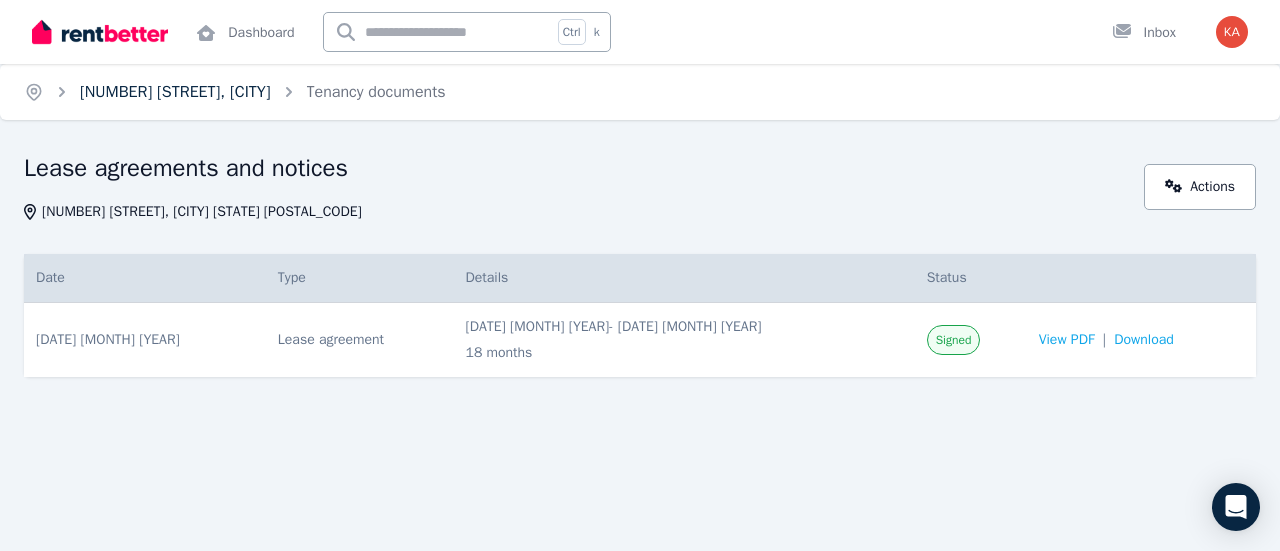 click on "[NUMBER] [STREET], [CITY]" at bounding box center [175, 92] 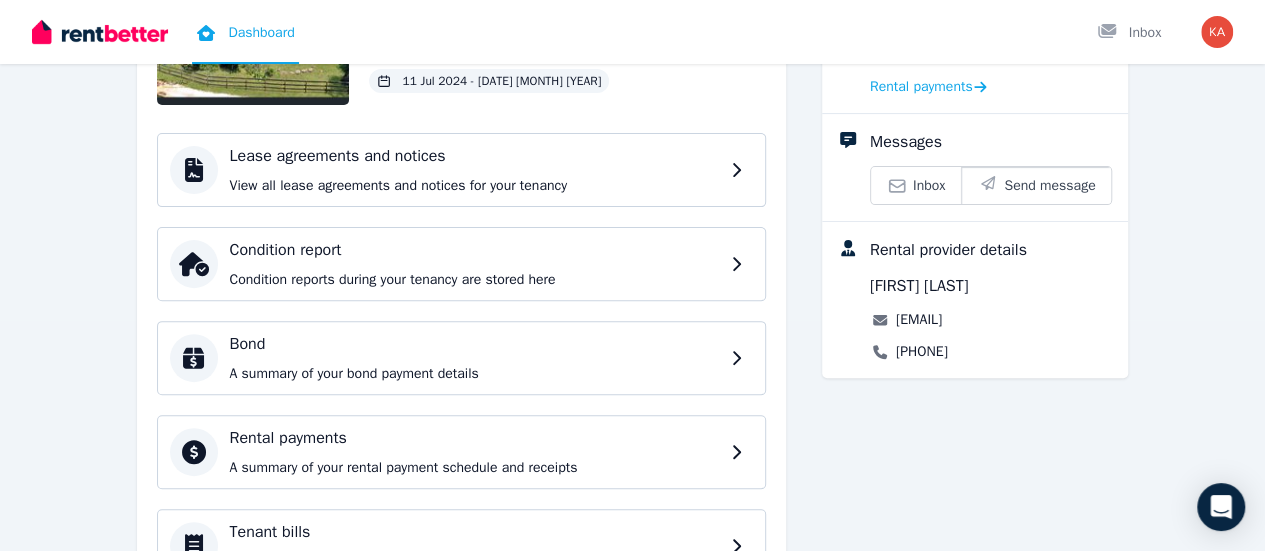 scroll, scrollTop: 234, scrollLeft: 0, axis: vertical 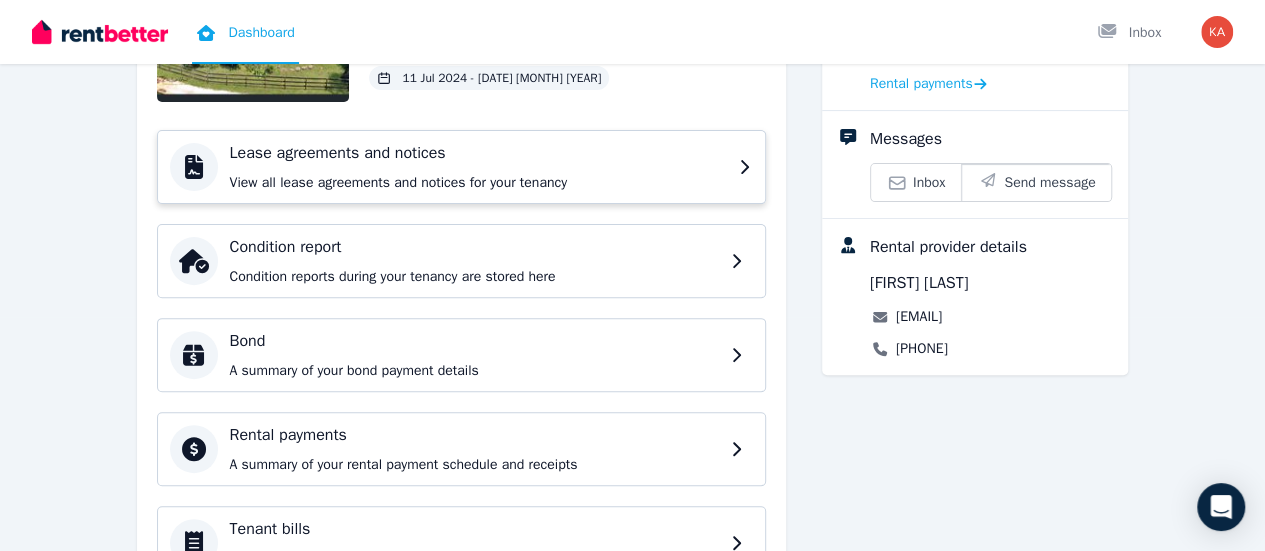 click on "Lease agreements and notices View all lease agreements and notices for your tenancy" at bounding box center [461, 167] 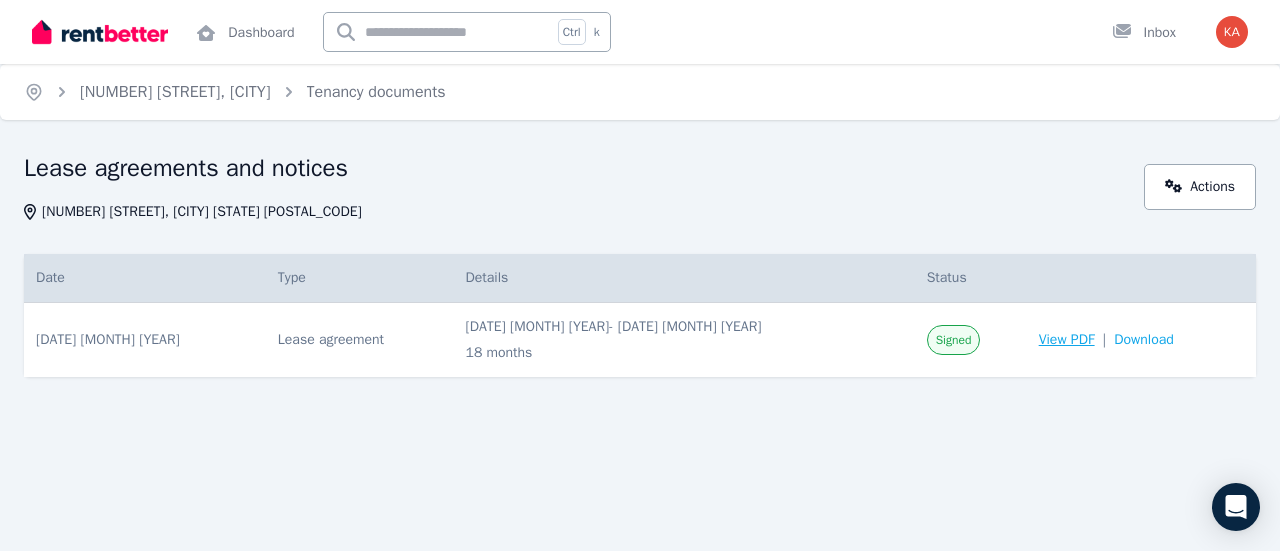click on "View PDF" at bounding box center (1067, 340) 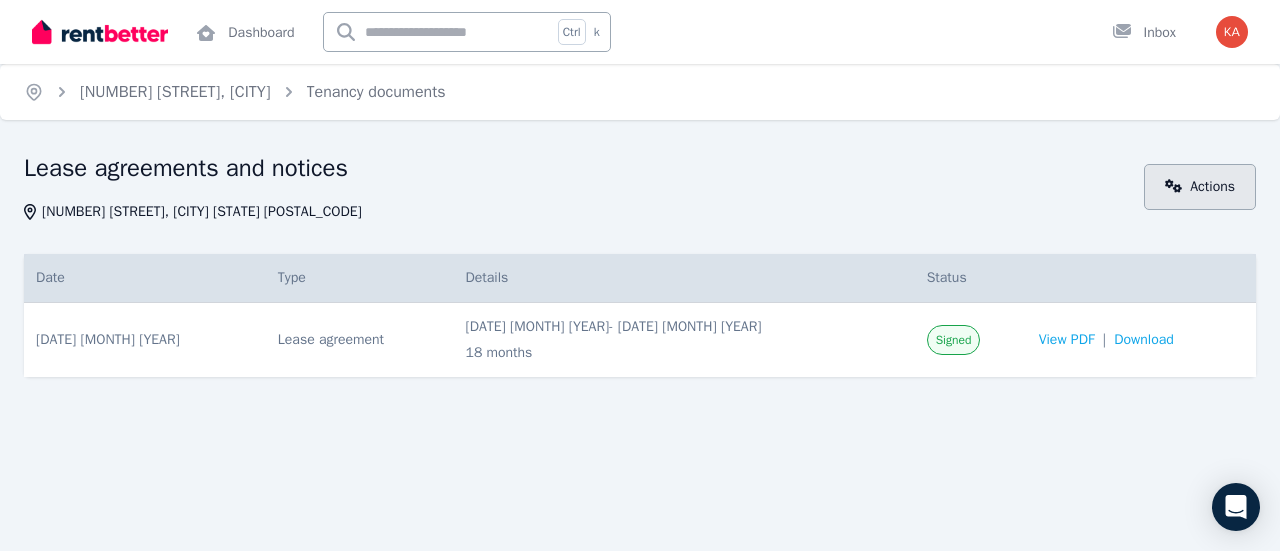 click on "Actions" at bounding box center (1200, 187) 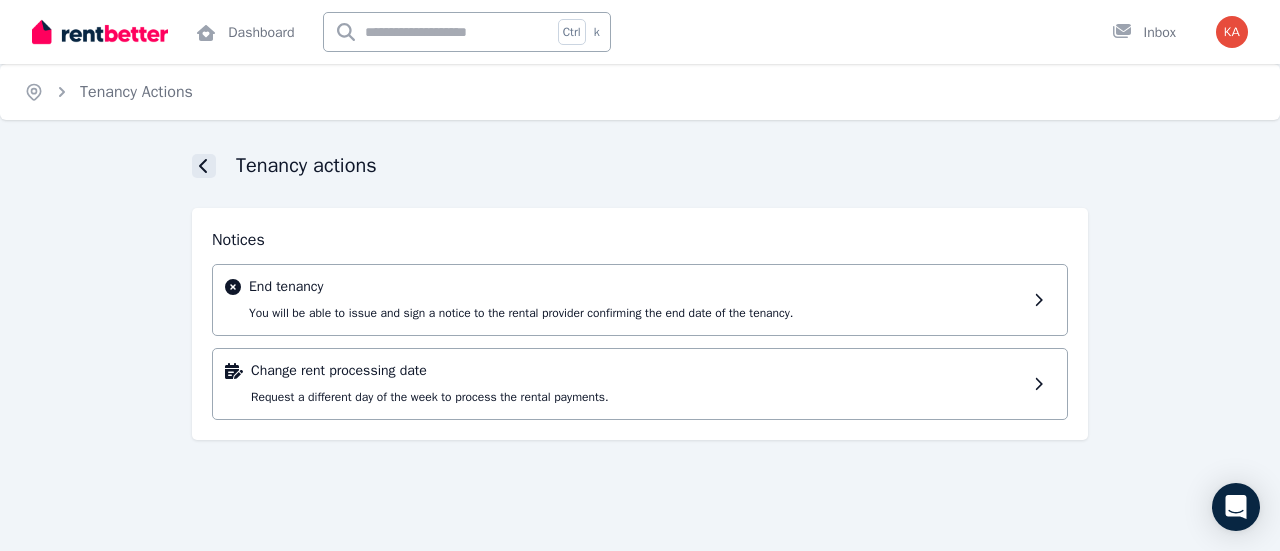 click at bounding box center [204, 166] 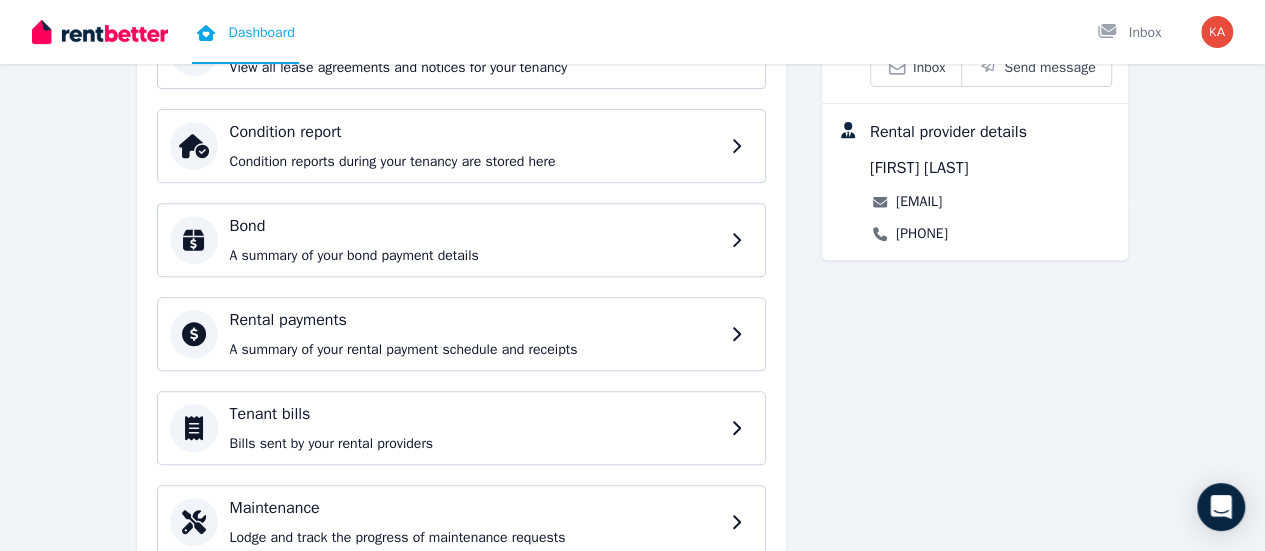 scroll, scrollTop: 428, scrollLeft: 0, axis: vertical 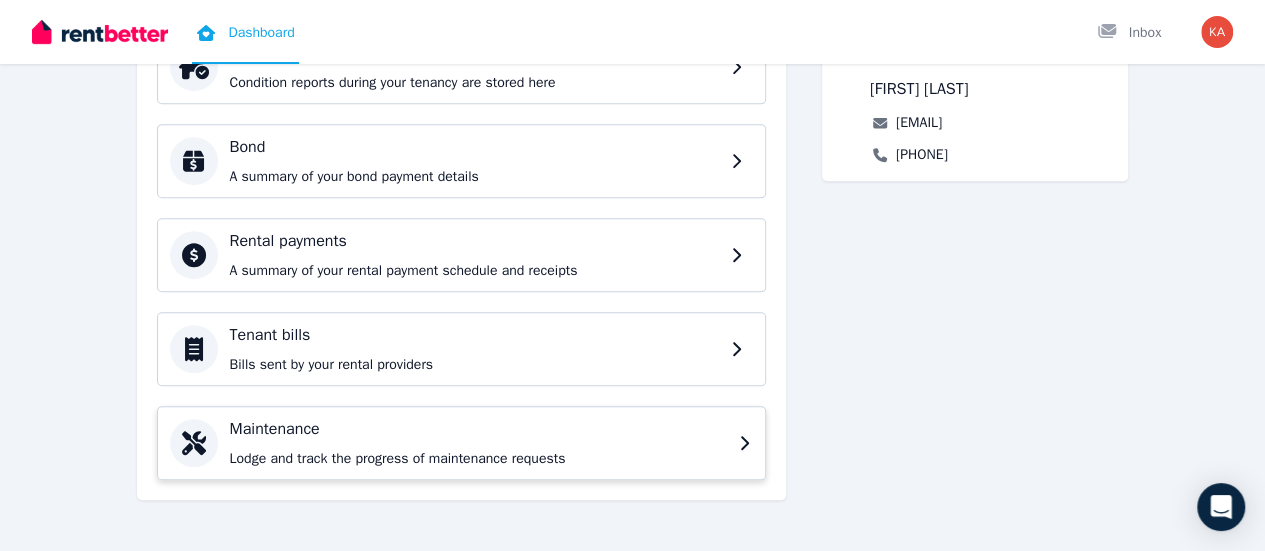 click on "Maintenance Lodge and track the progress of maintenance requests" at bounding box center [461, 443] 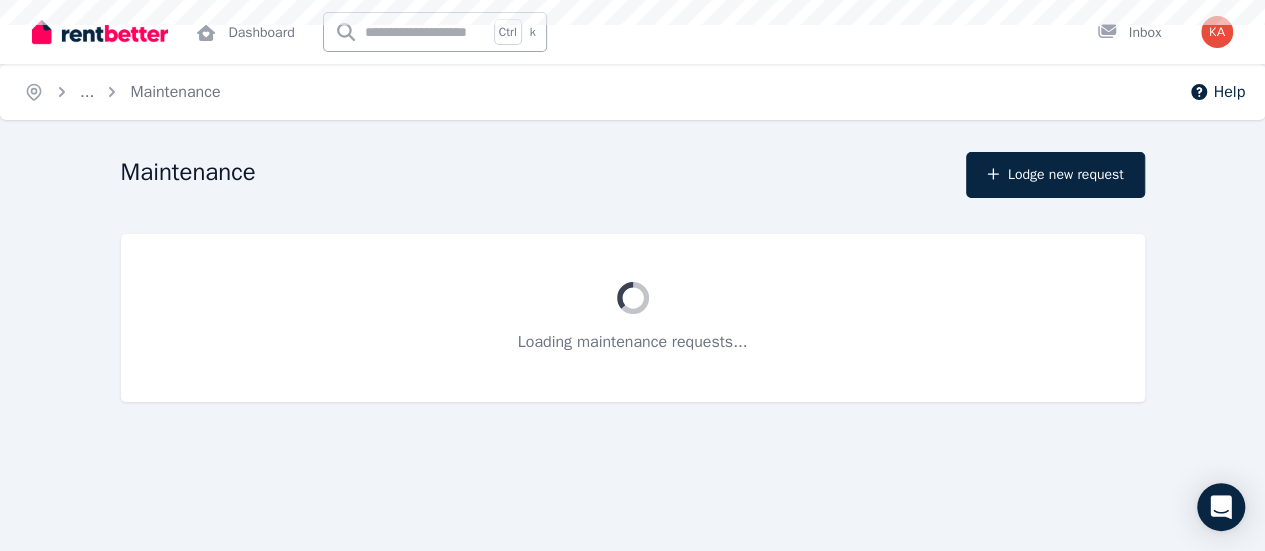 scroll, scrollTop: 0, scrollLeft: 0, axis: both 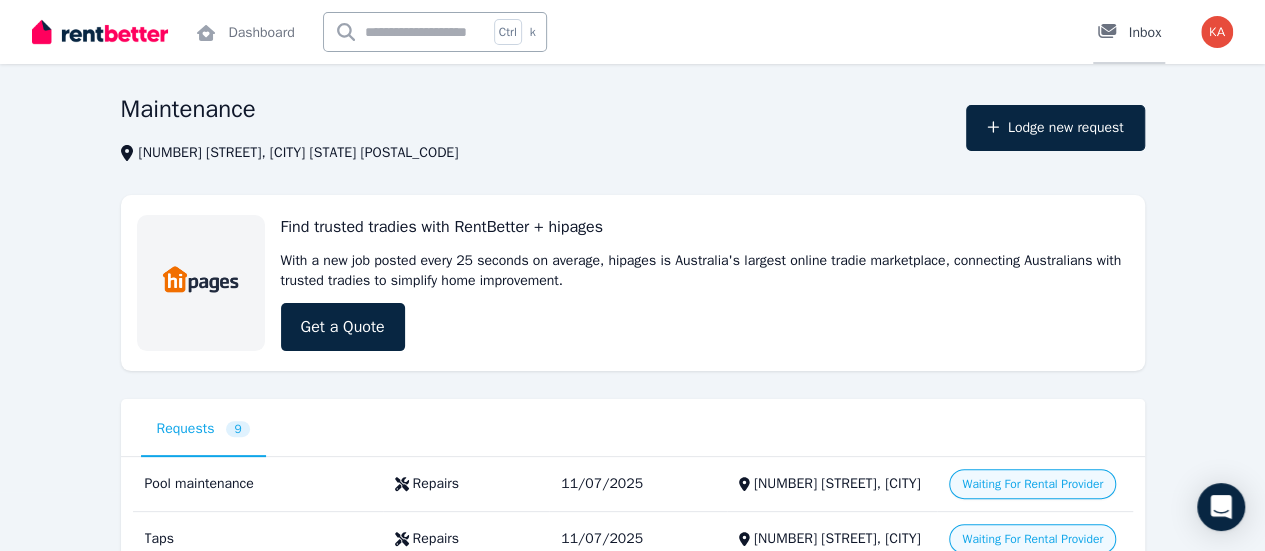 click at bounding box center [1113, 33] 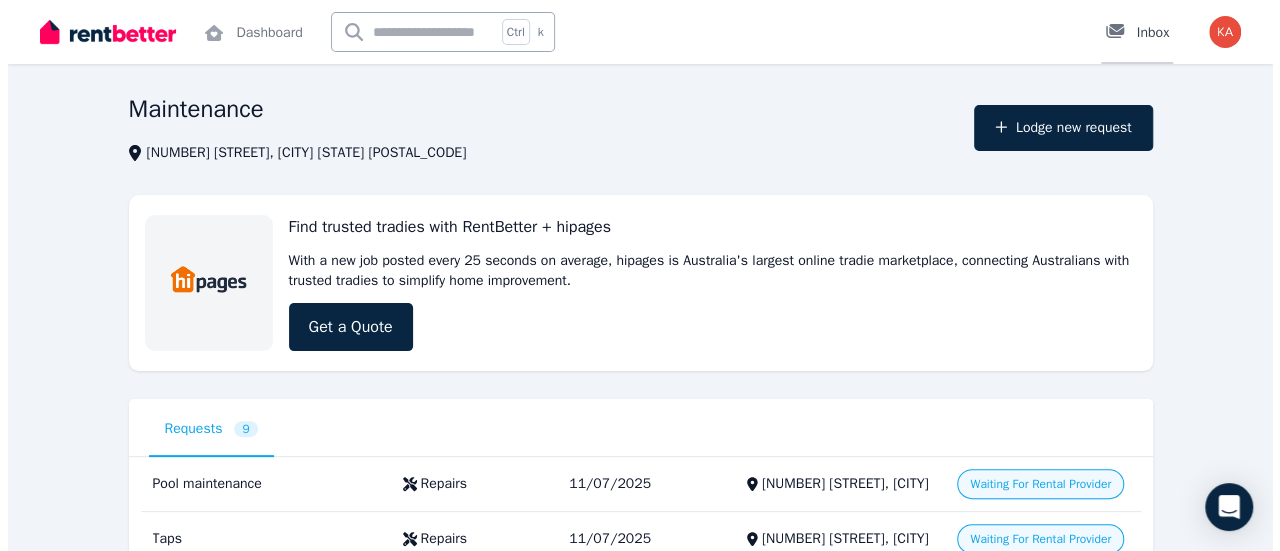 scroll, scrollTop: 0, scrollLeft: 0, axis: both 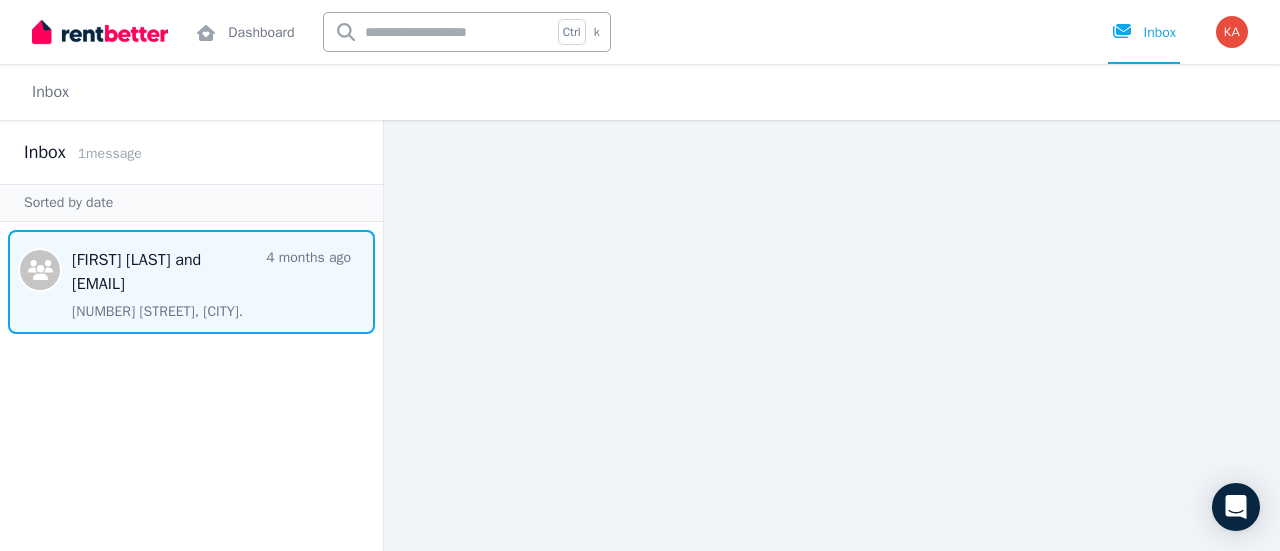 click at bounding box center (191, 282) 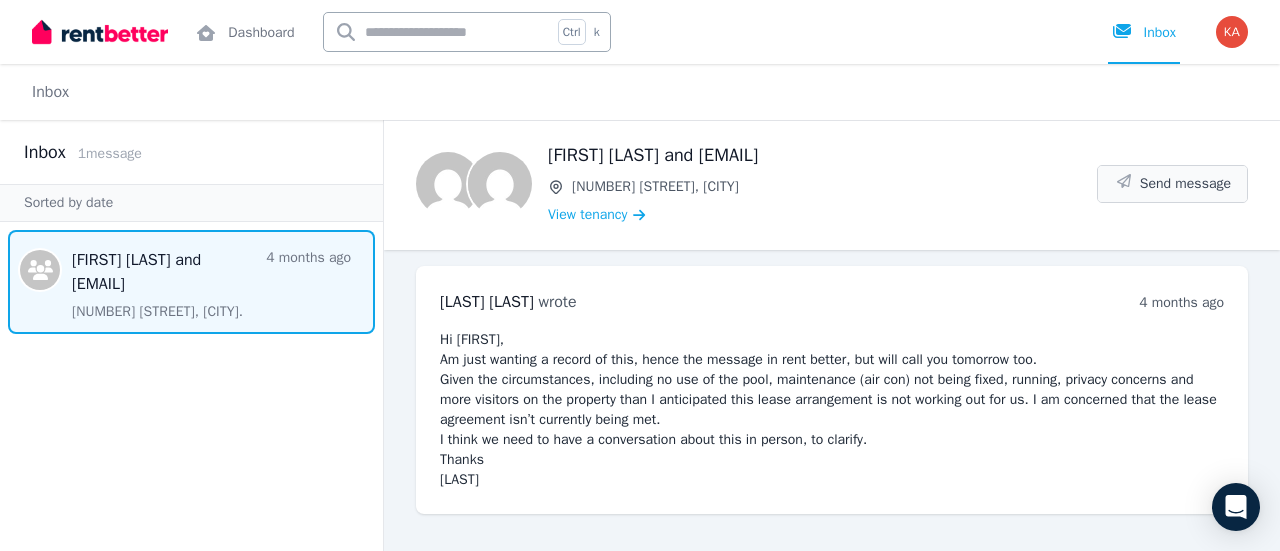 click on "Send message" at bounding box center (1185, 184) 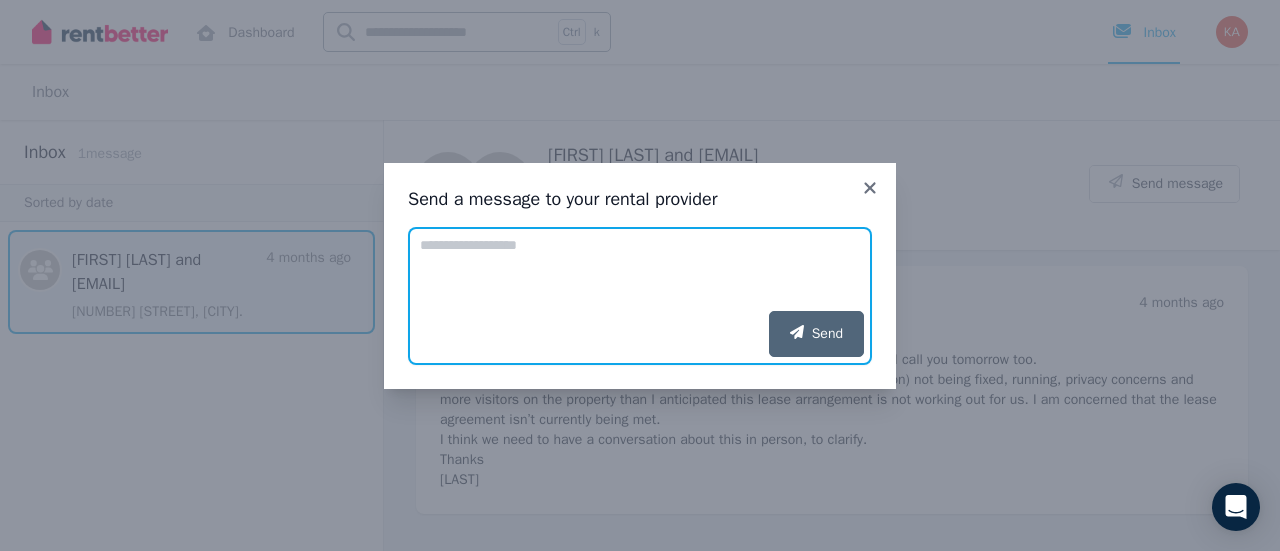 click on "Add your message" at bounding box center (640, 269) 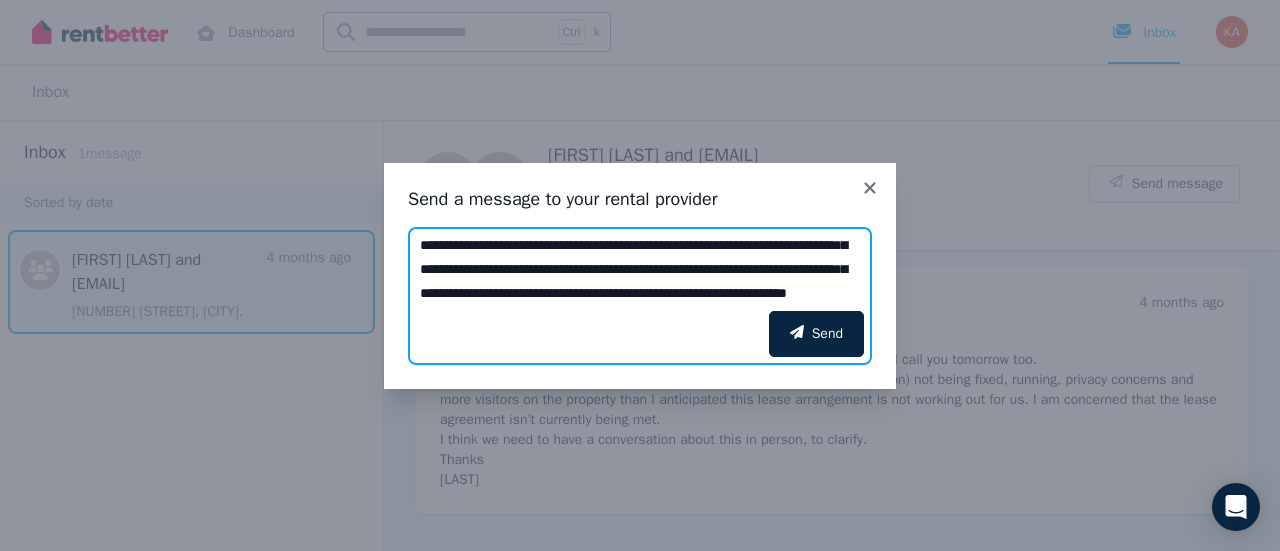 scroll, scrollTop: 135, scrollLeft: 0, axis: vertical 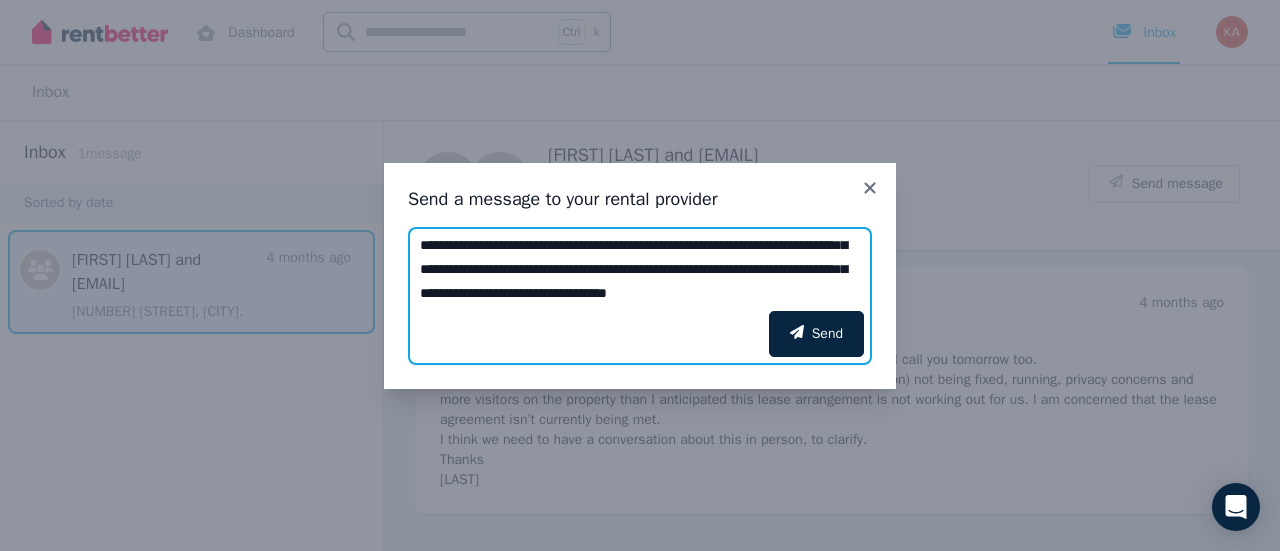 click on "**********" at bounding box center [640, 269] 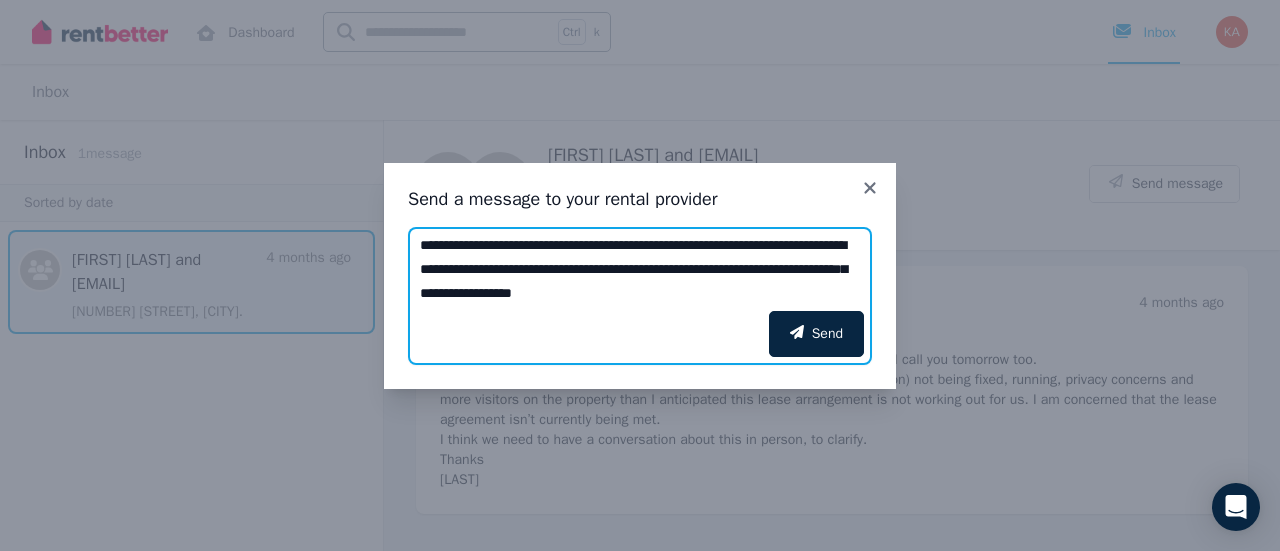 scroll, scrollTop: 639, scrollLeft: 0, axis: vertical 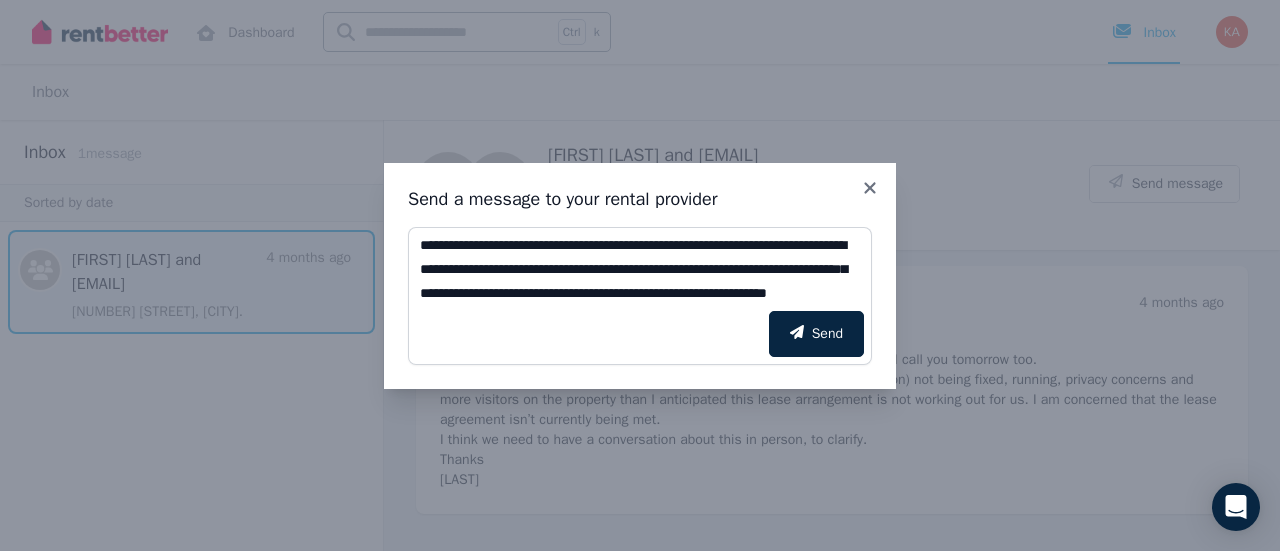 click on "Send" at bounding box center [640, 334] 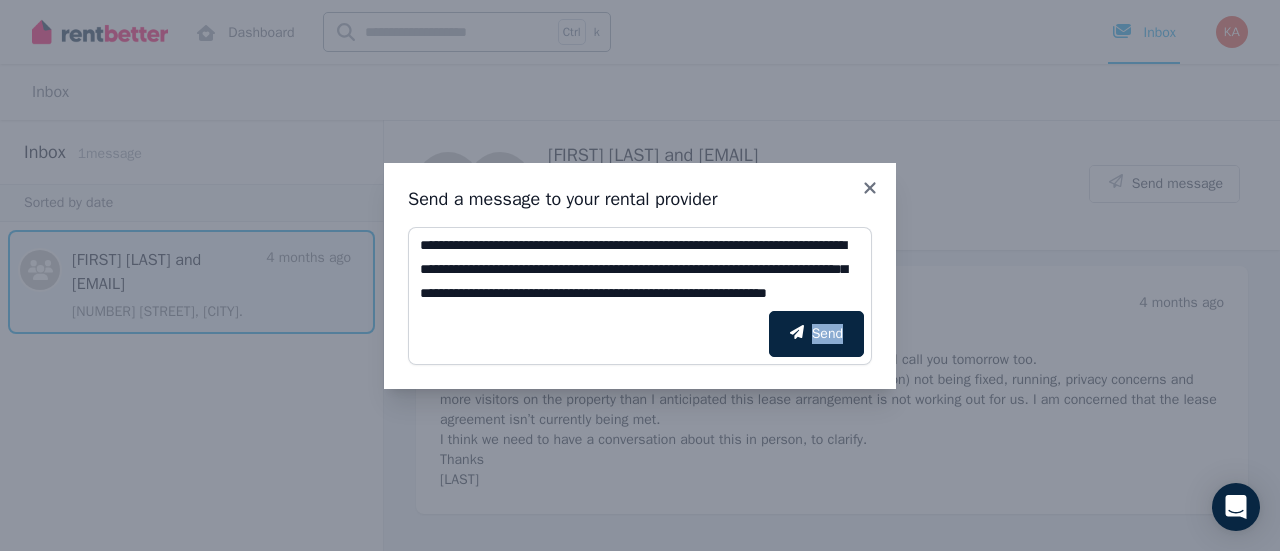 click on "Send" at bounding box center [640, 334] 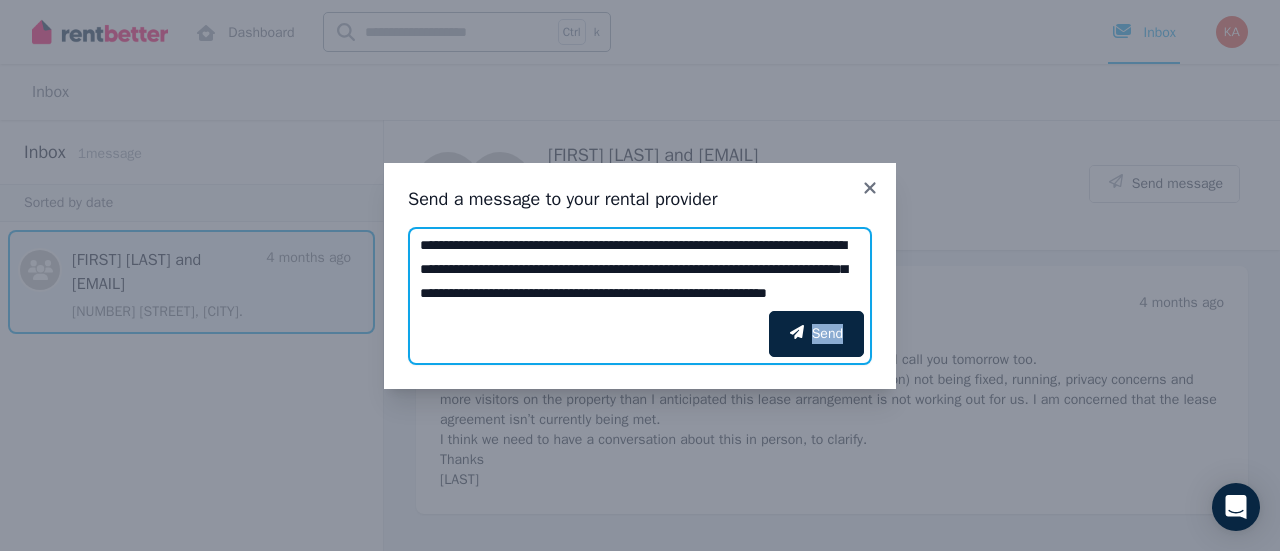 scroll, scrollTop: 823, scrollLeft: 0, axis: vertical 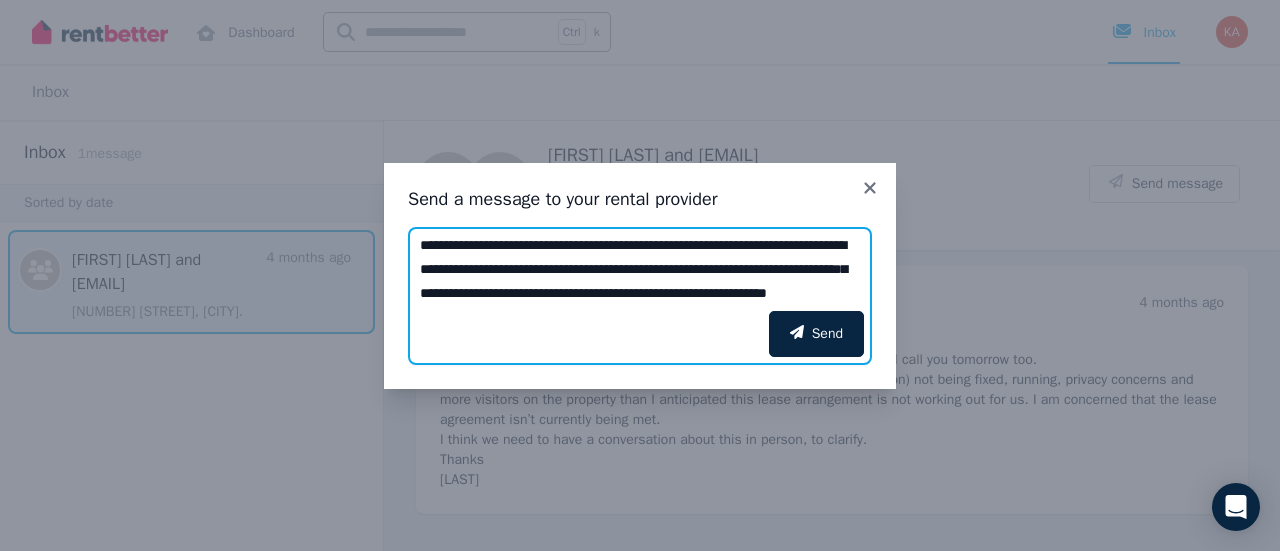 click on "Add your message" at bounding box center [640, 269] 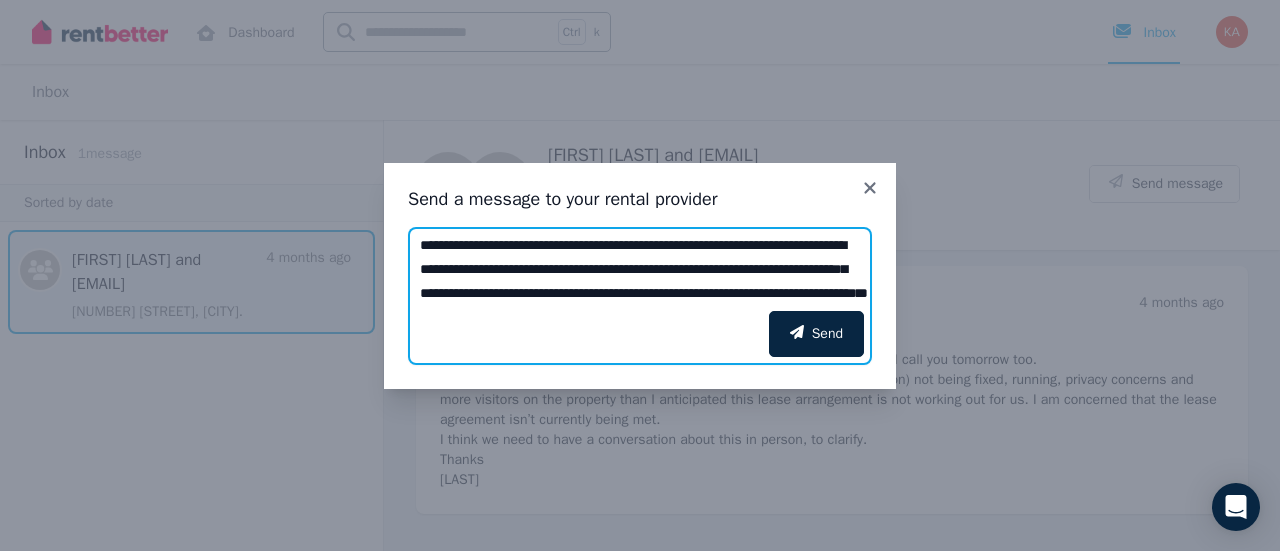 scroll, scrollTop: 1143, scrollLeft: 0, axis: vertical 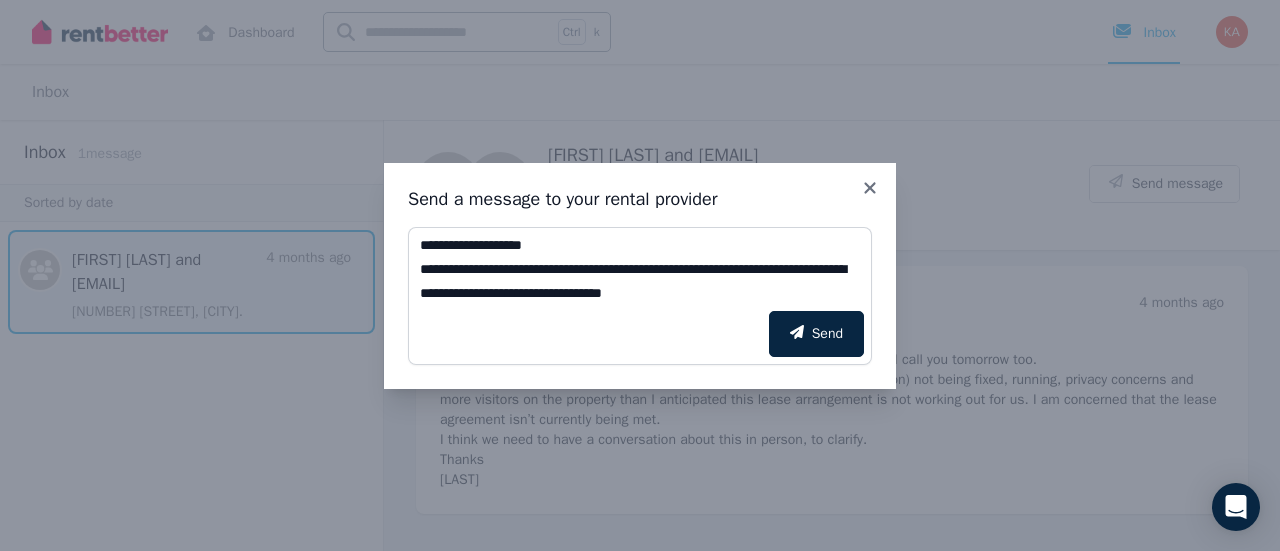 click on "Send" at bounding box center (640, 334) 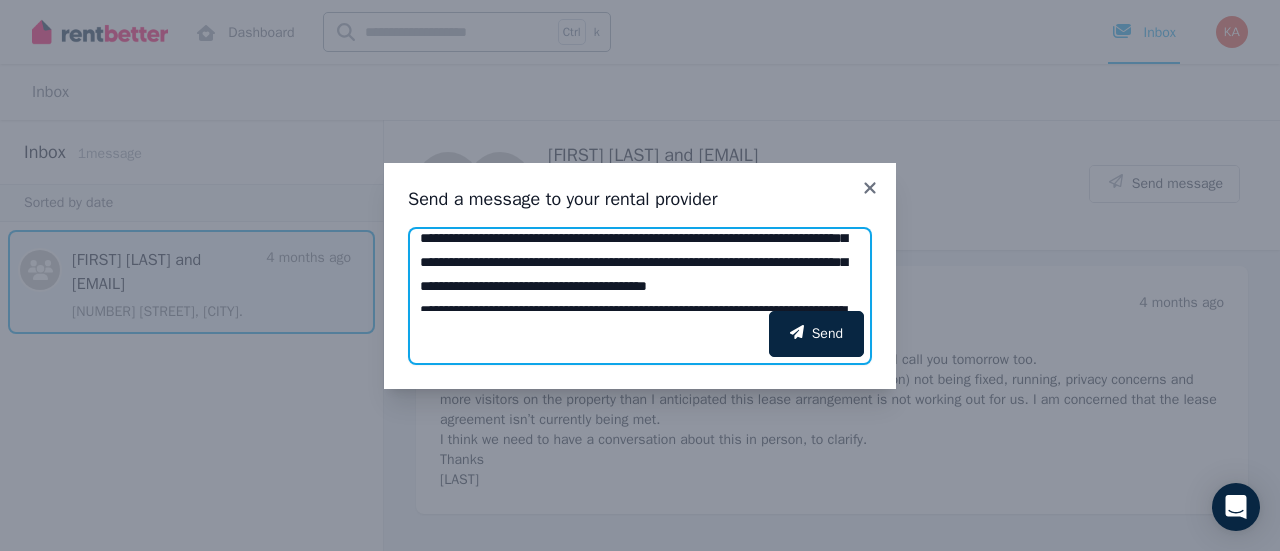 scroll, scrollTop: 76, scrollLeft: 0, axis: vertical 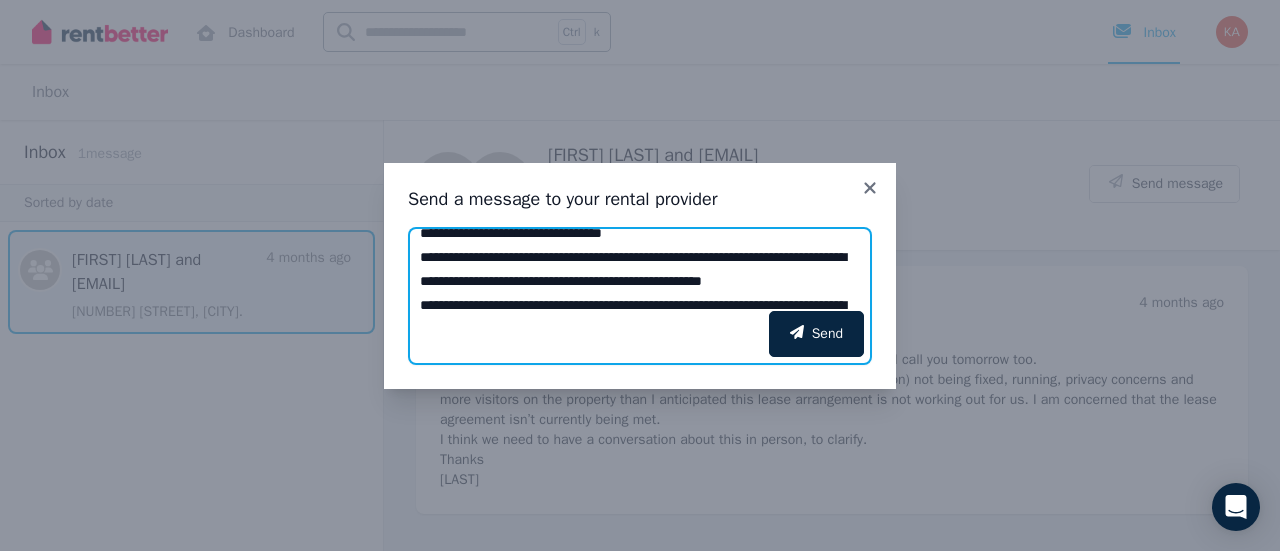 click on "Add your message" at bounding box center [640, 269] 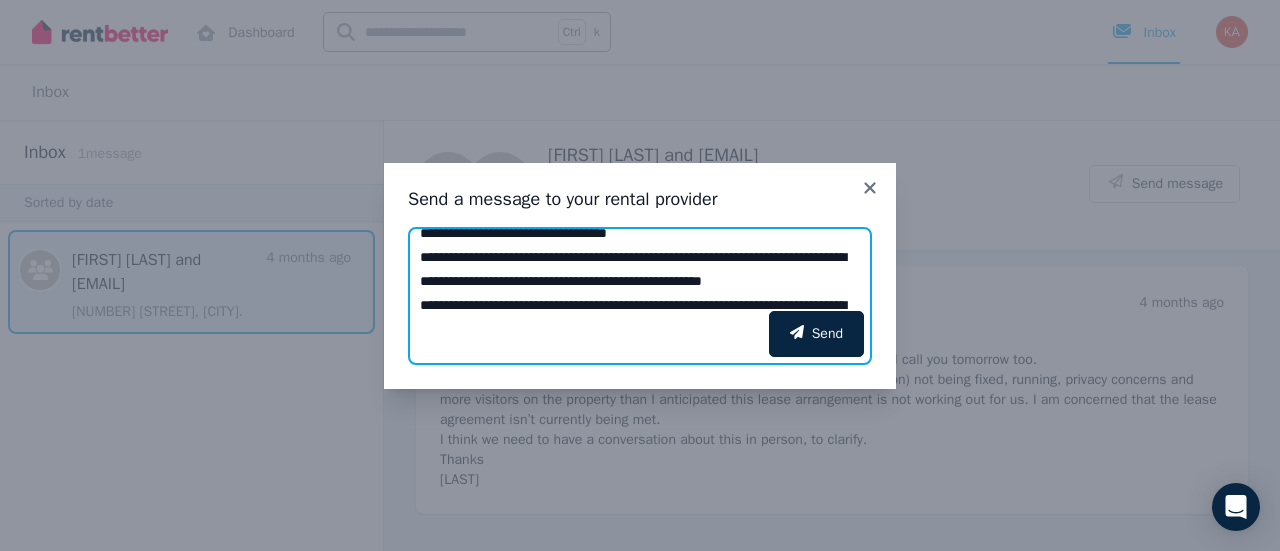 click on "Add your message" at bounding box center (640, 269) 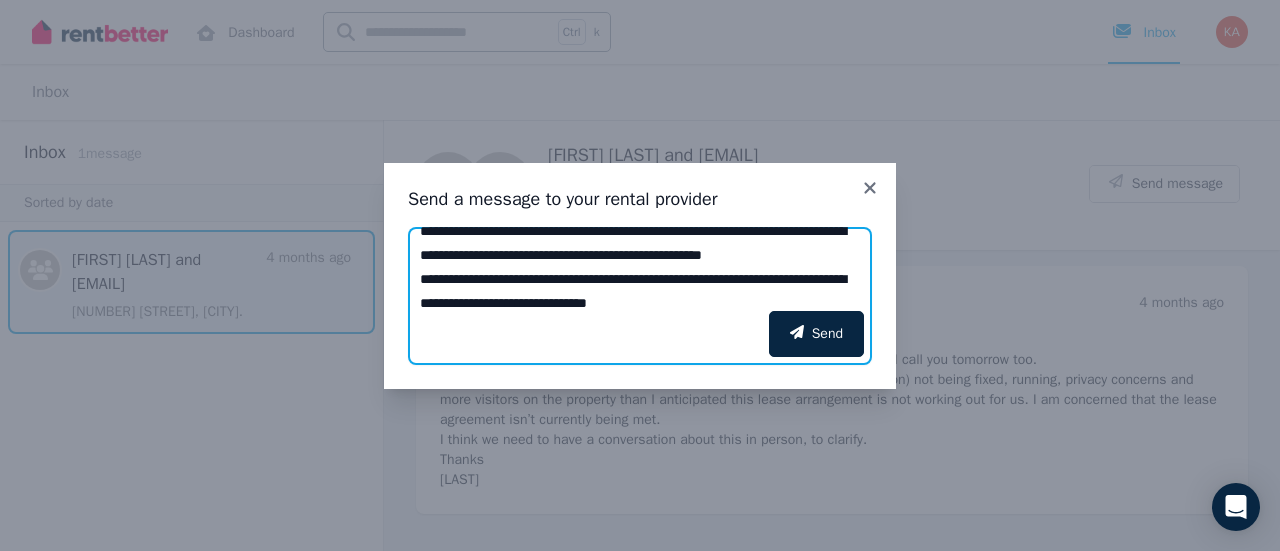 scroll, scrollTop: 316, scrollLeft: 0, axis: vertical 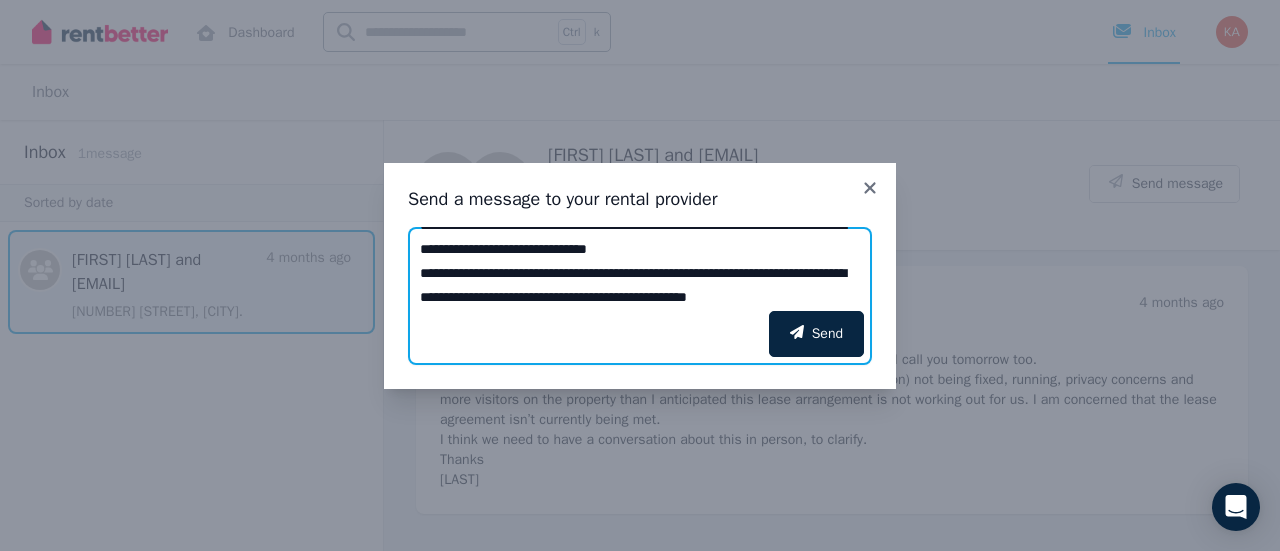 click on "Add your message" at bounding box center (640, 269) 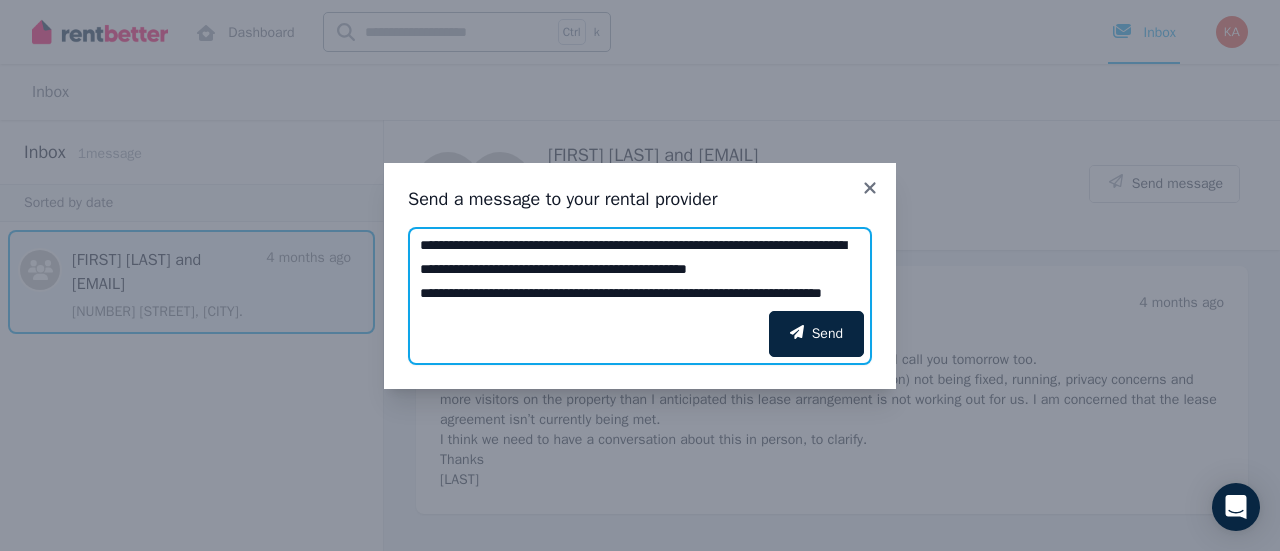 scroll, scrollTop: 396, scrollLeft: 0, axis: vertical 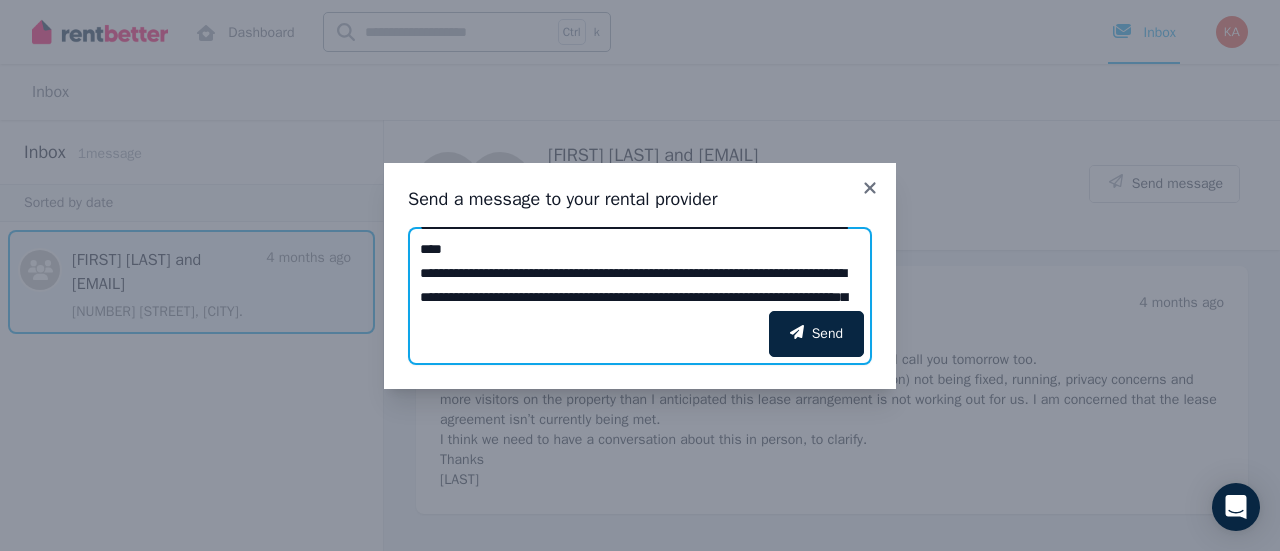 click on "Add your message" at bounding box center [640, 269] 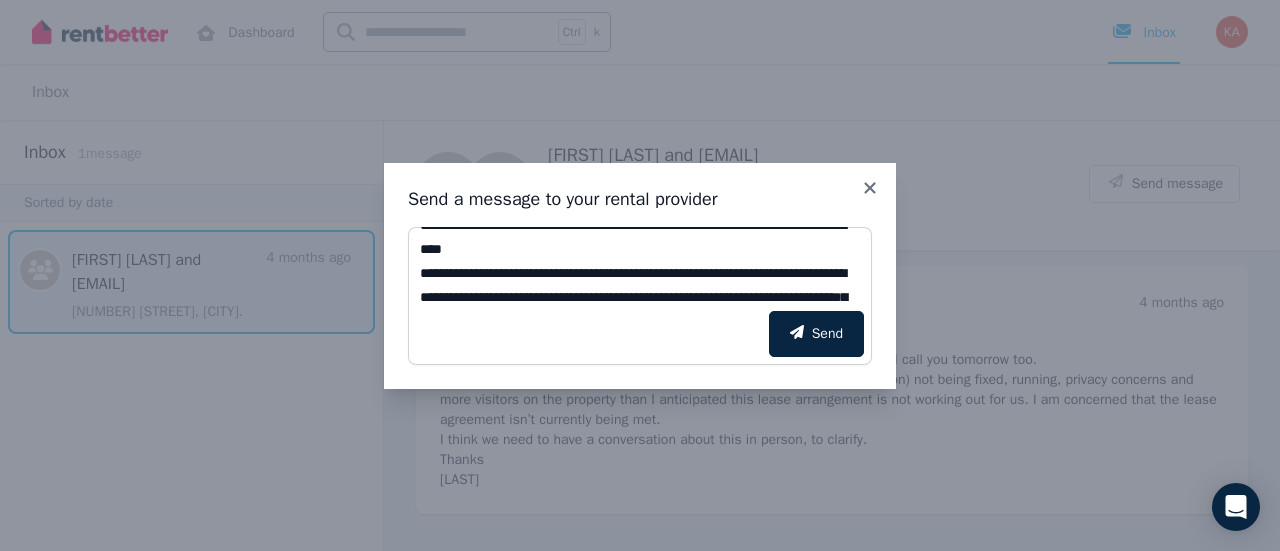 click on "Send" at bounding box center (640, 334) 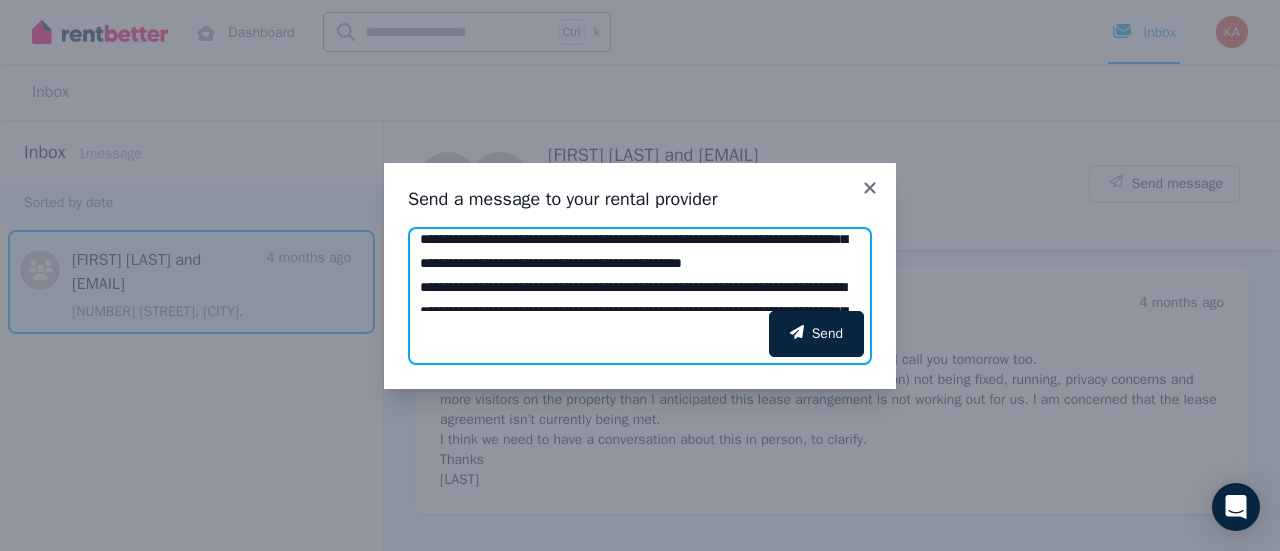 scroll, scrollTop: 596, scrollLeft: 0, axis: vertical 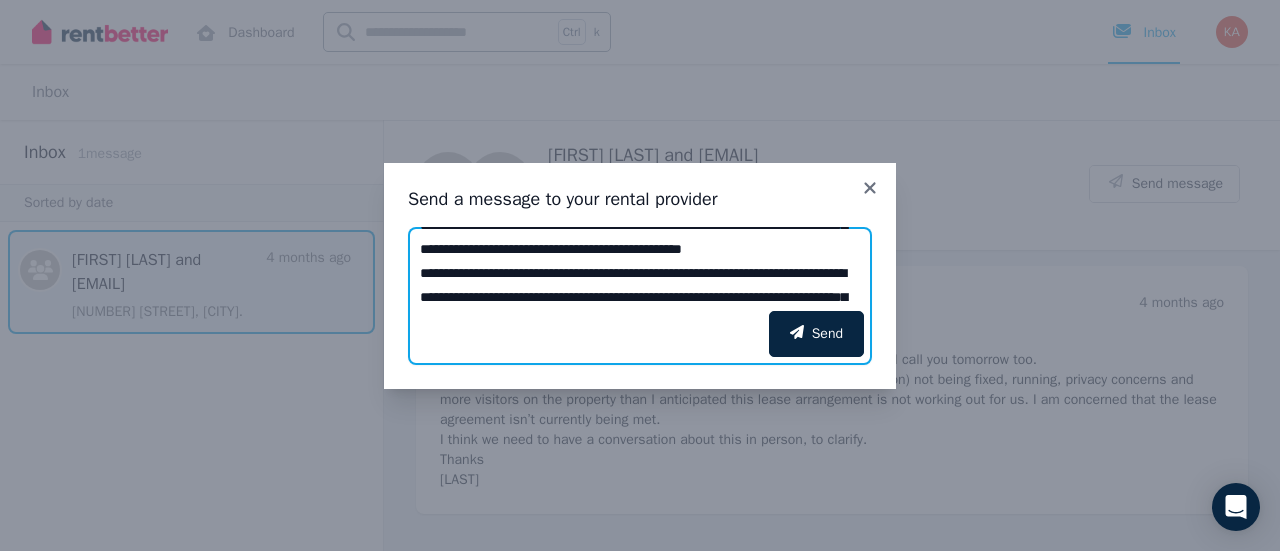 click on "Add your message" at bounding box center [640, 269] 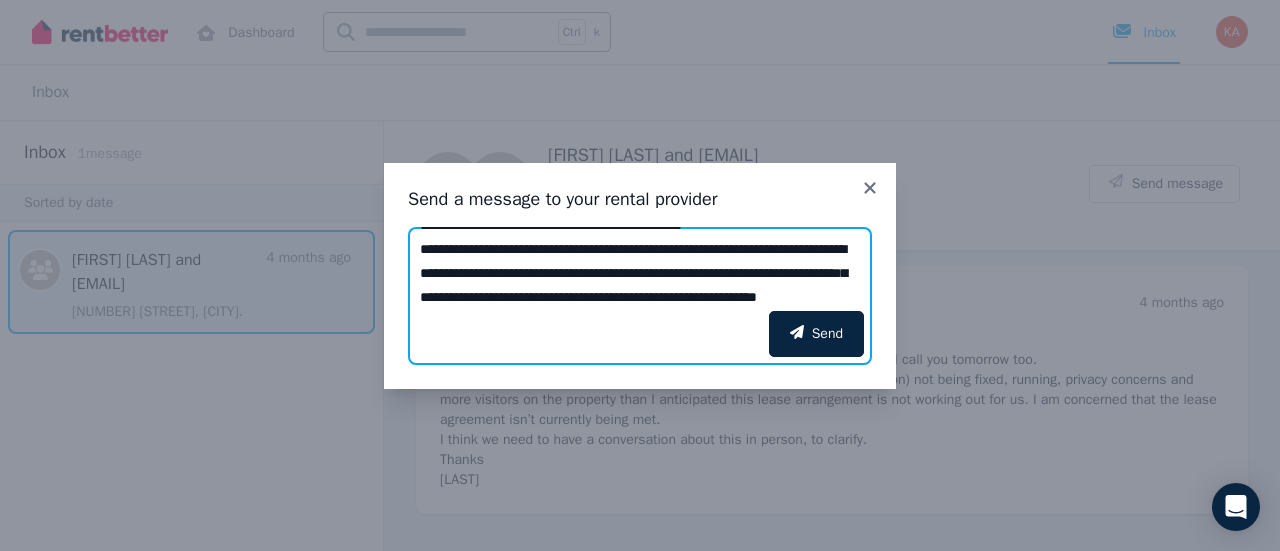 scroll, scrollTop: 676, scrollLeft: 0, axis: vertical 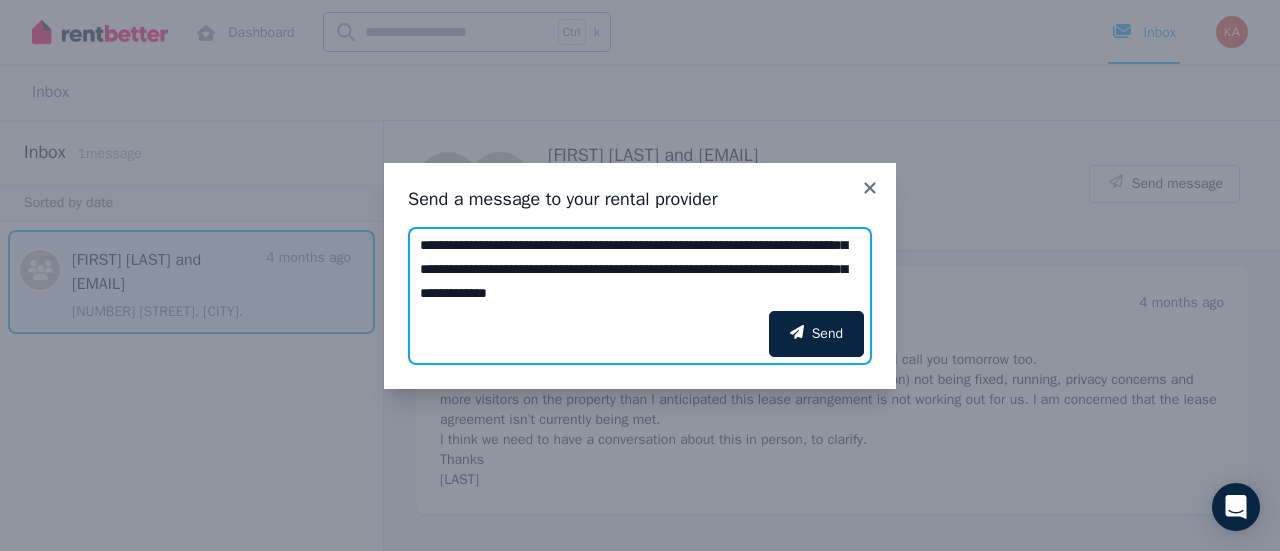 click on "Add your message" at bounding box center [640, 269] 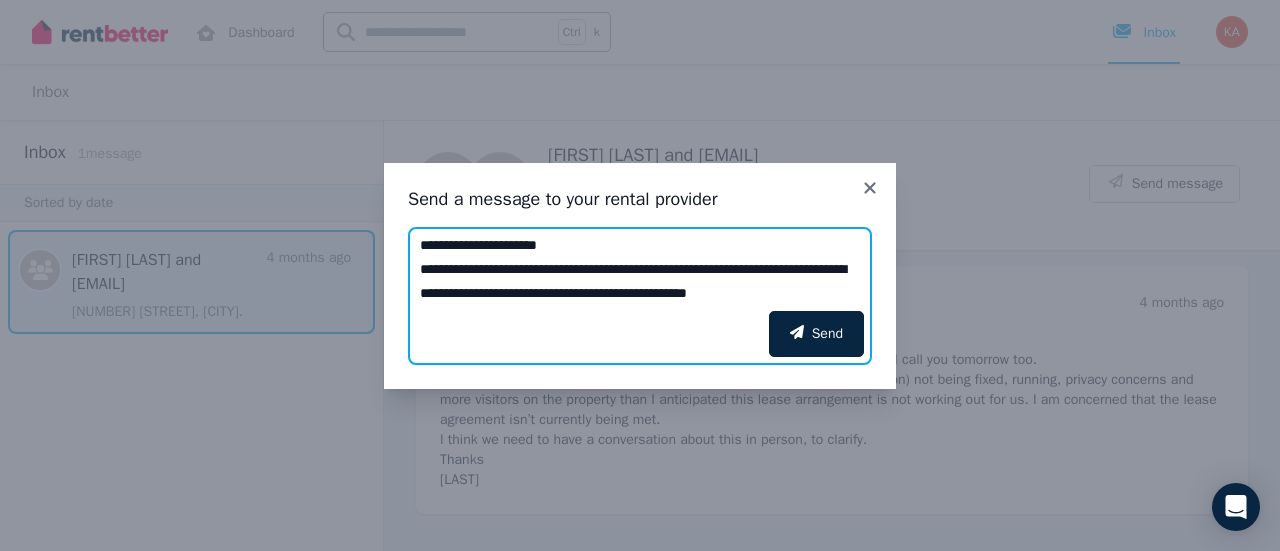 scroll, scrollTop: 1383, scrollLeft: 0, axis: vertical 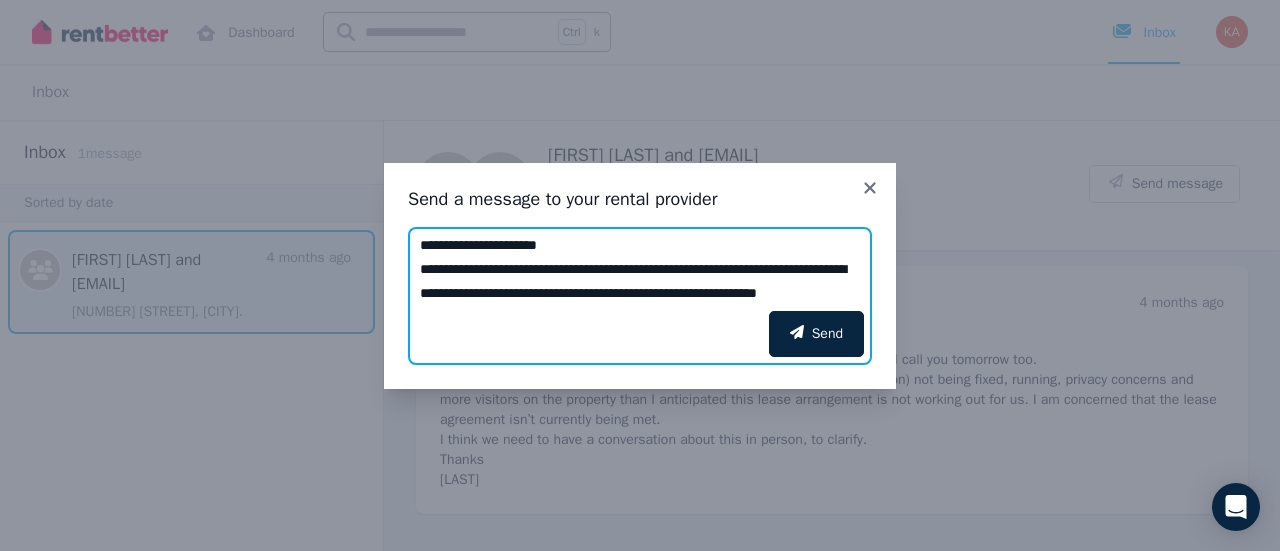 click on "Add your message" at bounding box center [640, 269] 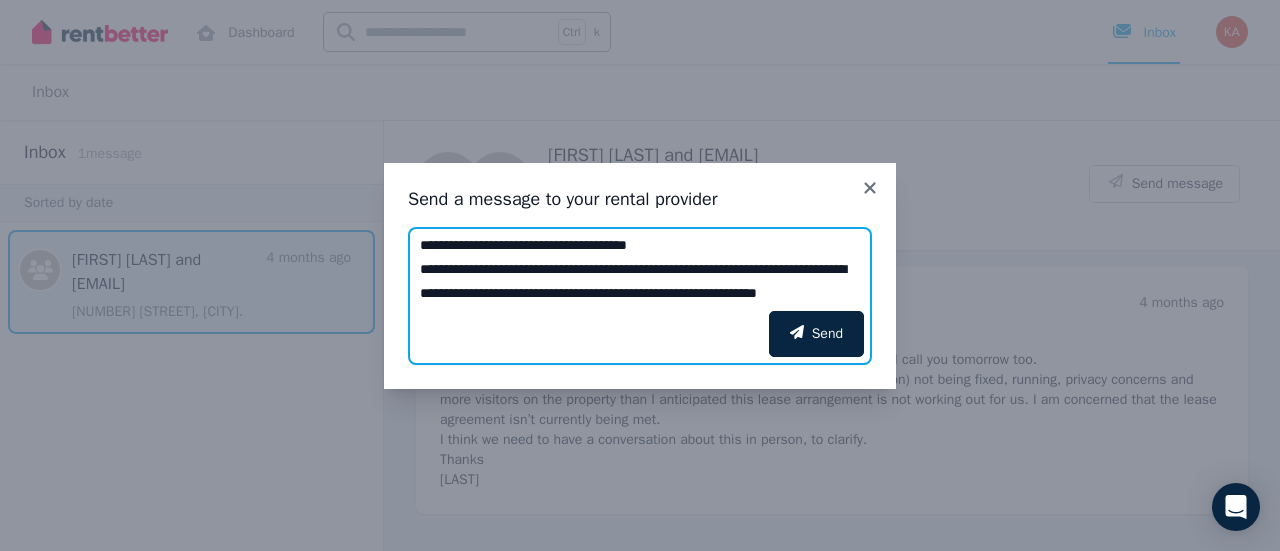 scroll, scrollTop: 1496, scrollLeft: 0, axis: vertical 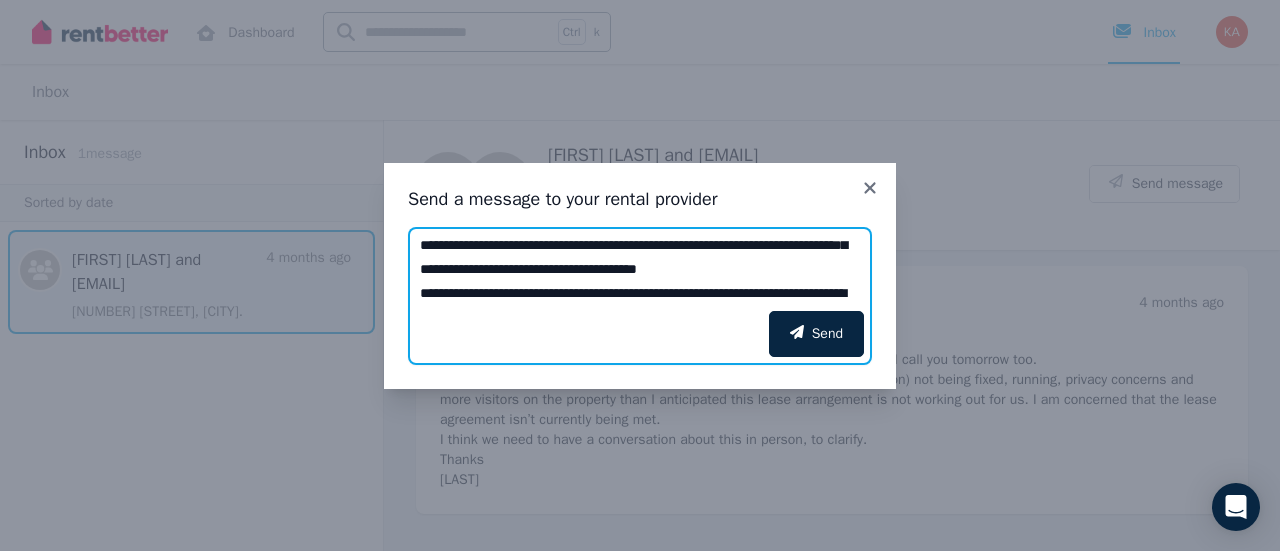 click on "Add your message" at bounding box center [640, 269] 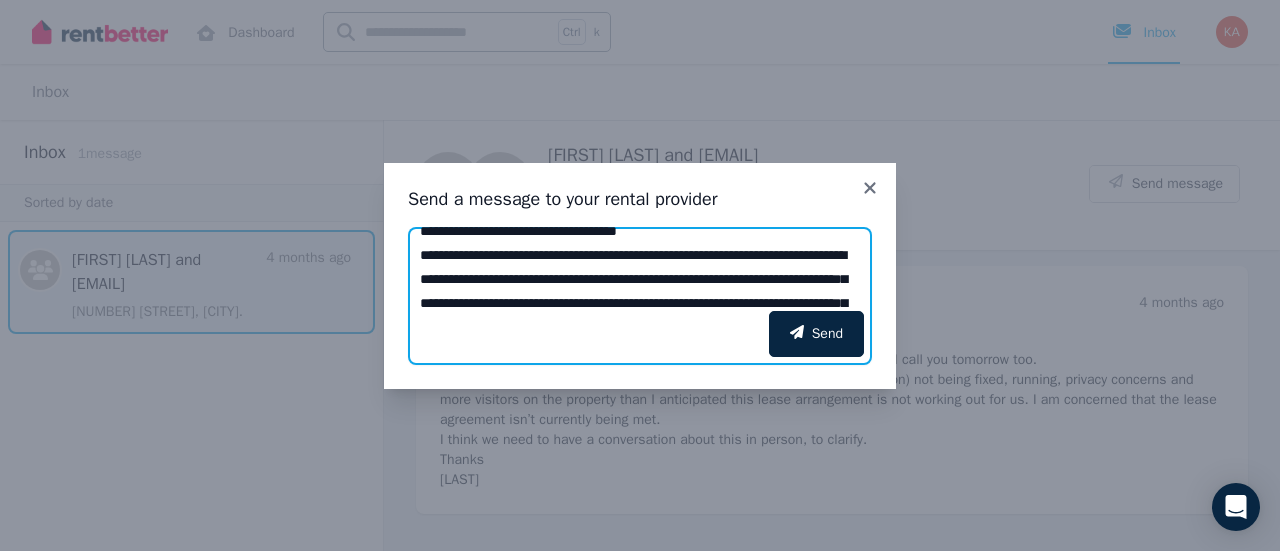 scroll, scrollTop: 600, scrollLeft: 0, axis: vertical 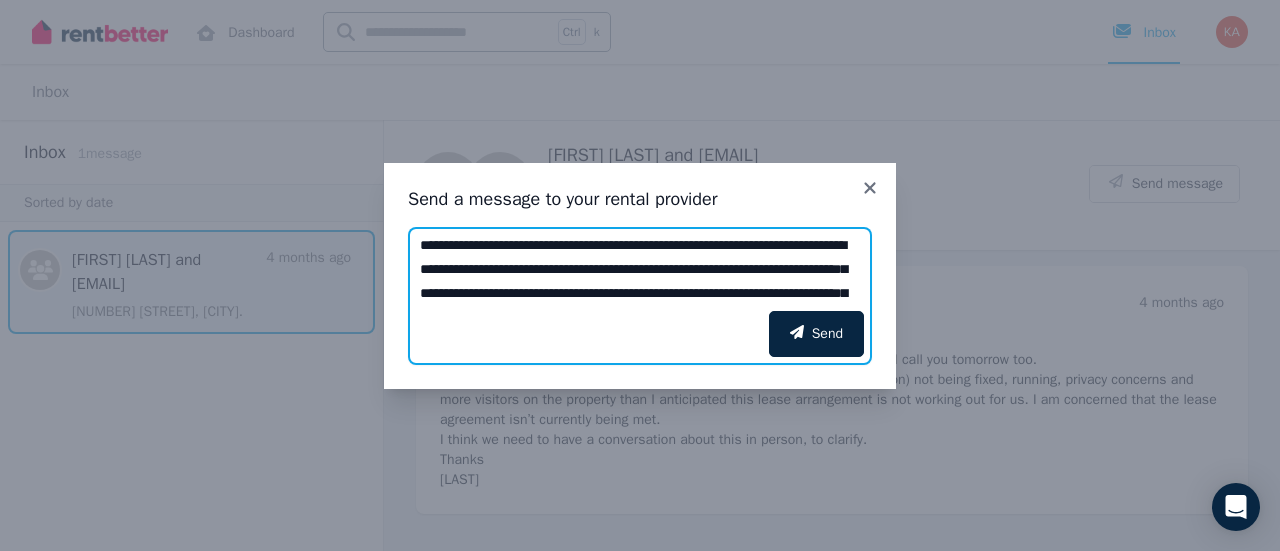 click on "Add your message" at bounding box center [640, 269] 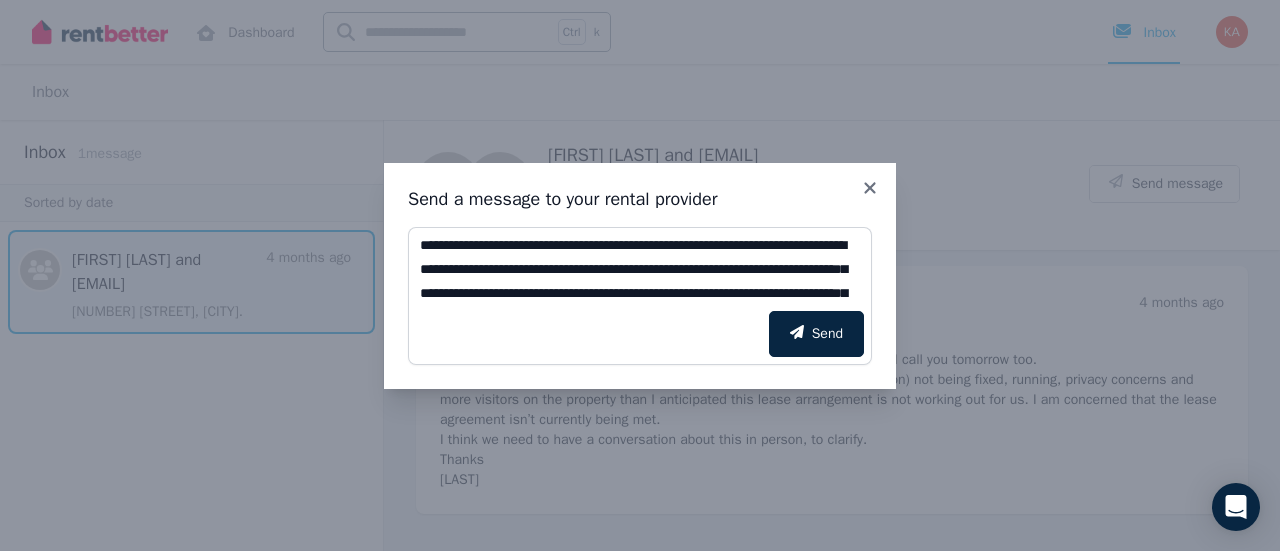 click on "Send" at bounding box center (640, 334) 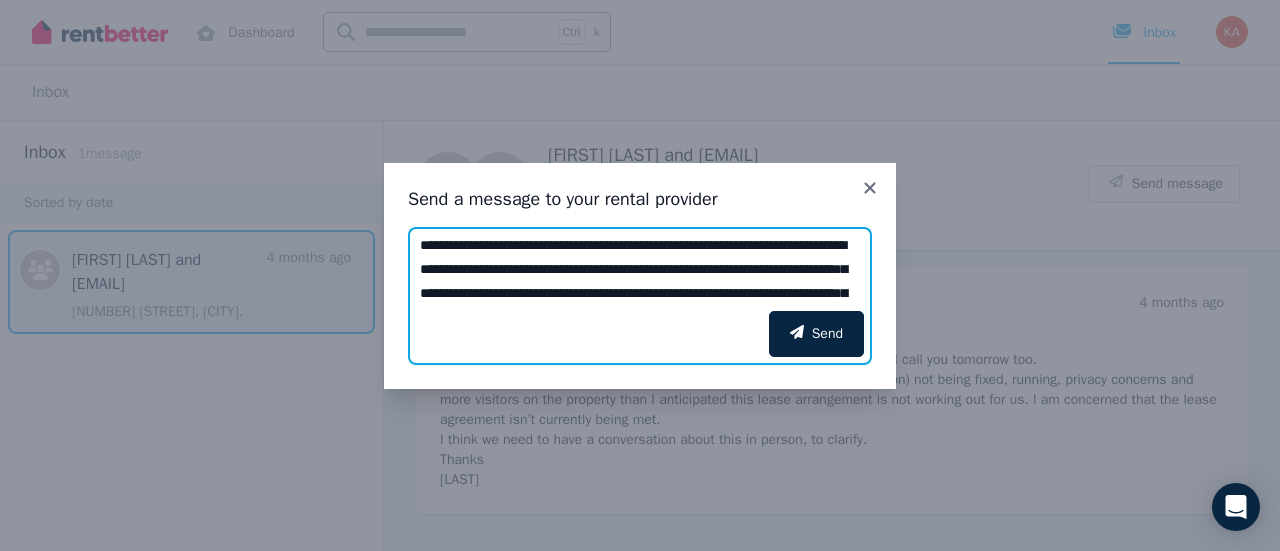 scroll, scrollTop: 712, scrollLeft: 0, axis: vertical 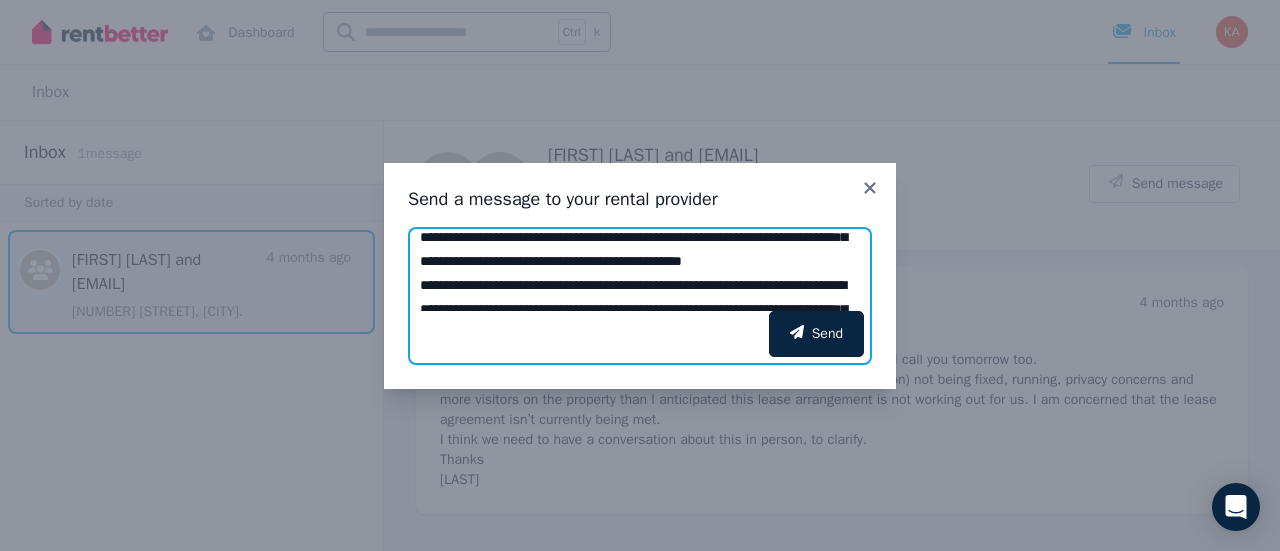 click on "Add your message" at bounding box center [640, 269] 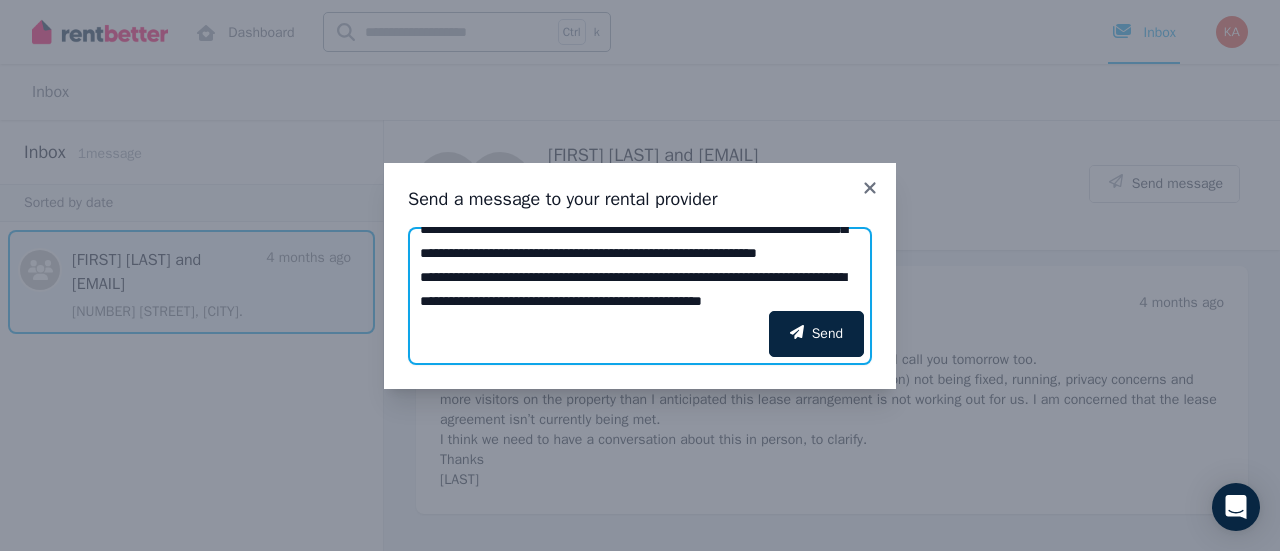 scroll, scrollTop: 872, scrollLeft: 0, axis: vertical 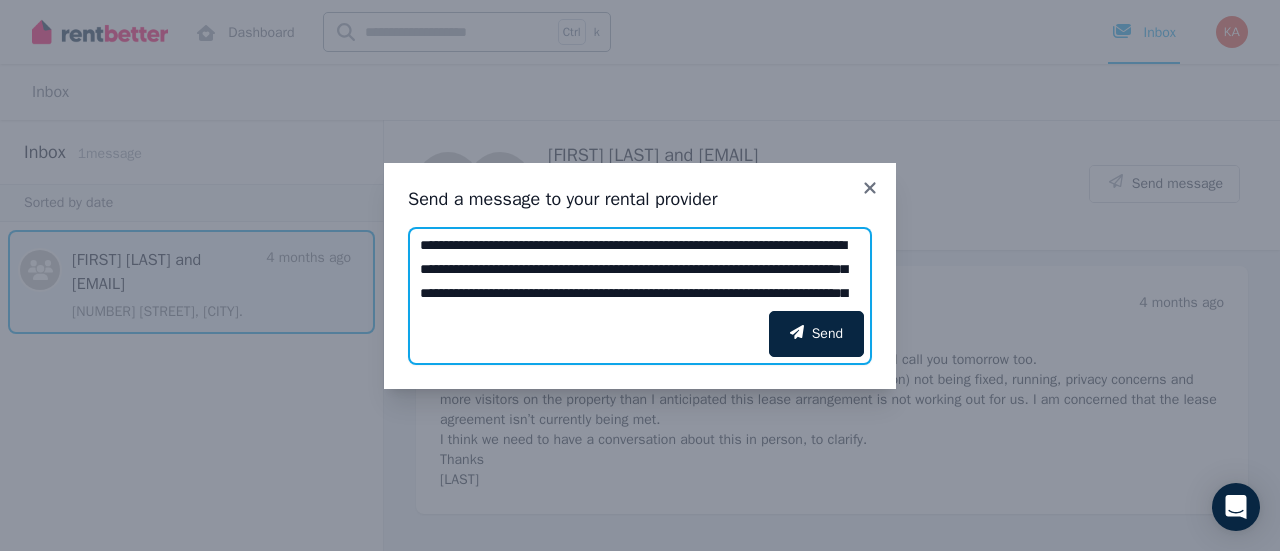 click on "Add your message" at bounding box center (640, 269) 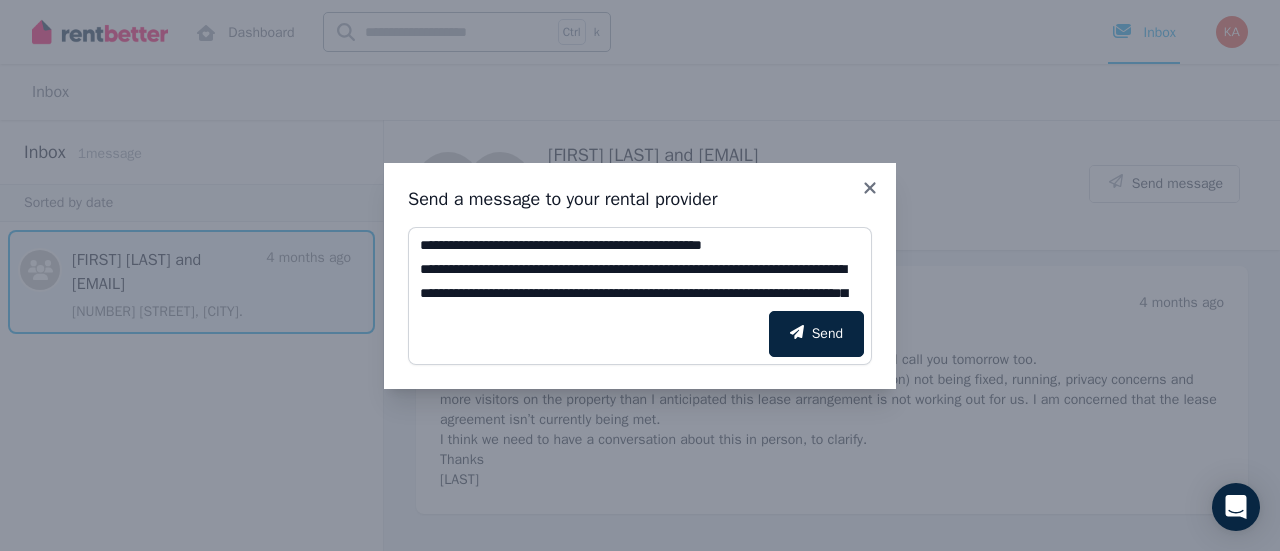click on "Send" at bounding box center (640, 334) 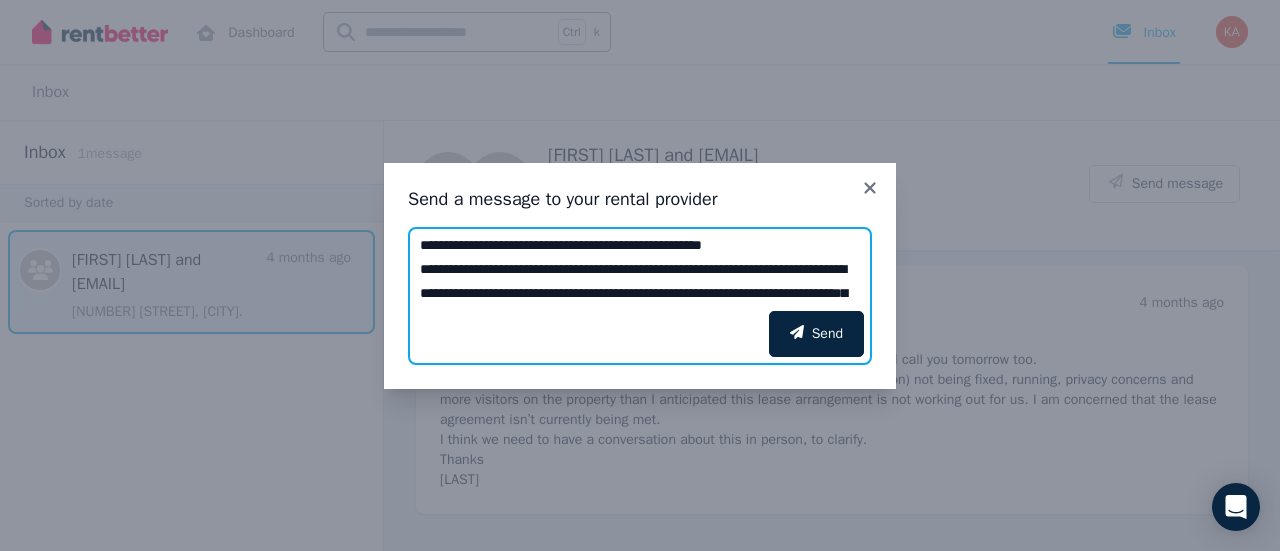 scroll, scrollTop: 952, scrollLeft: 0, axis: vertical 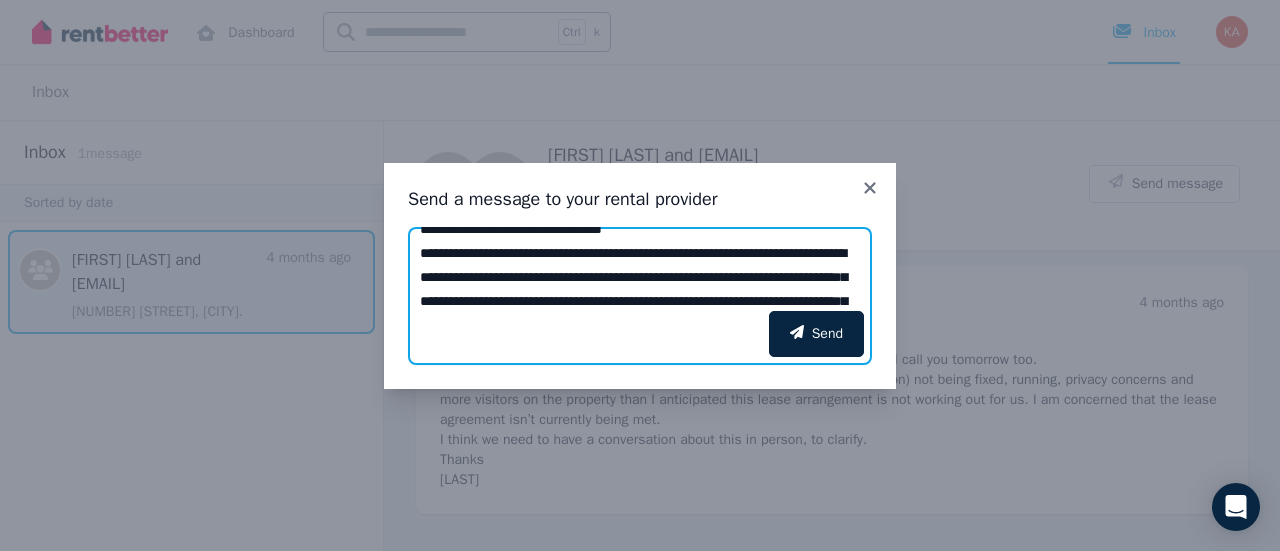 click on "Add your message" at bounding box center (640, 269) 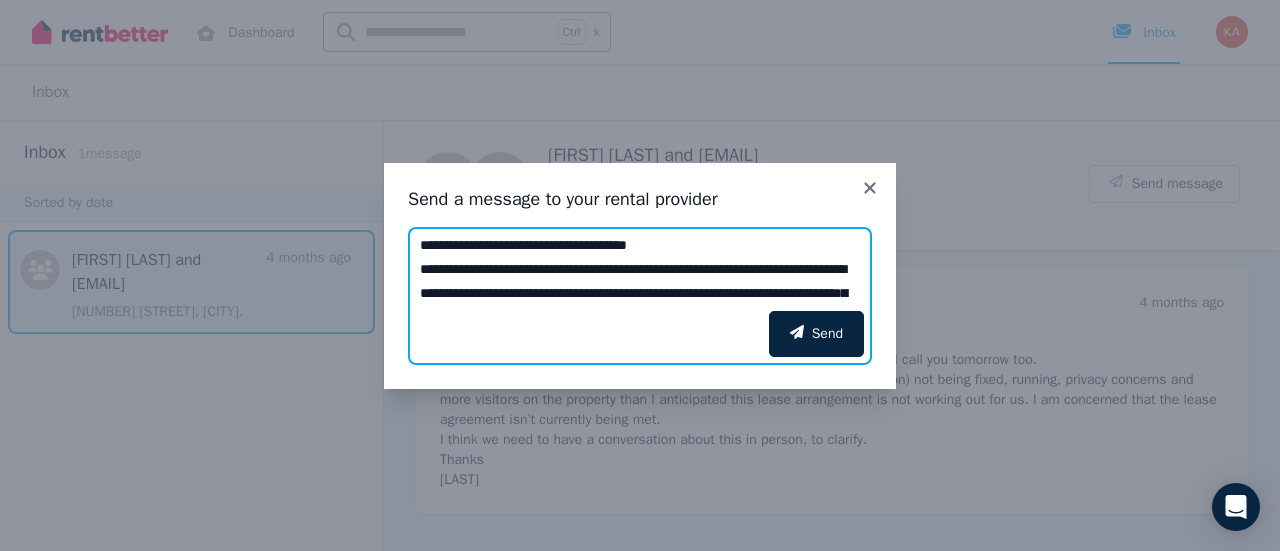 scroll, scrollTop: 1312, scrollLeft: 0, axis: vertical 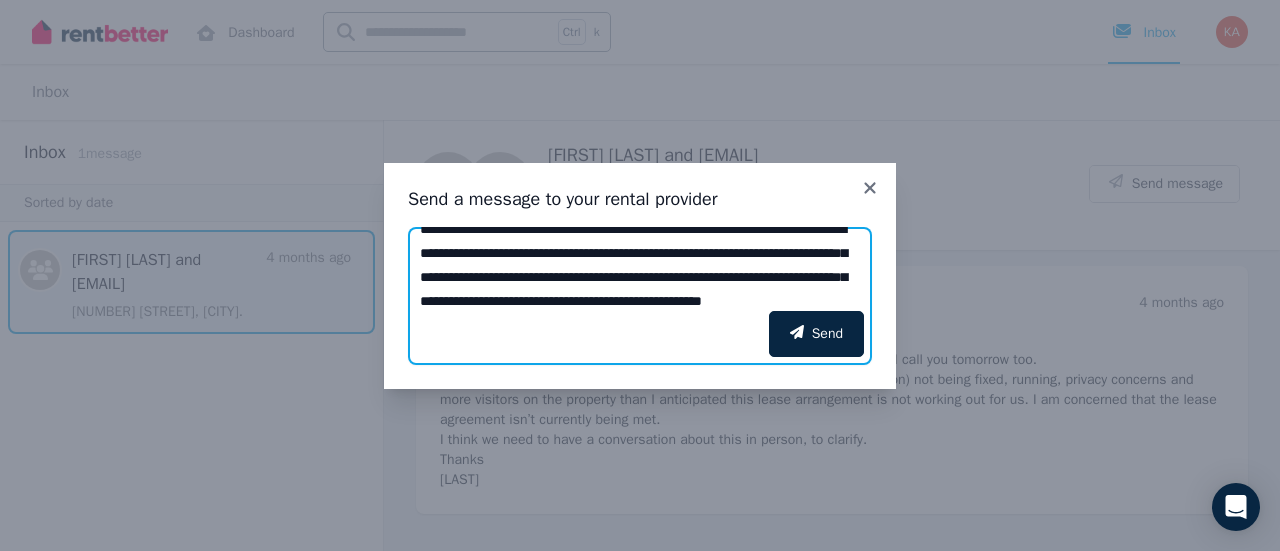 click on "Add your message" at bounding box center (640, 269) 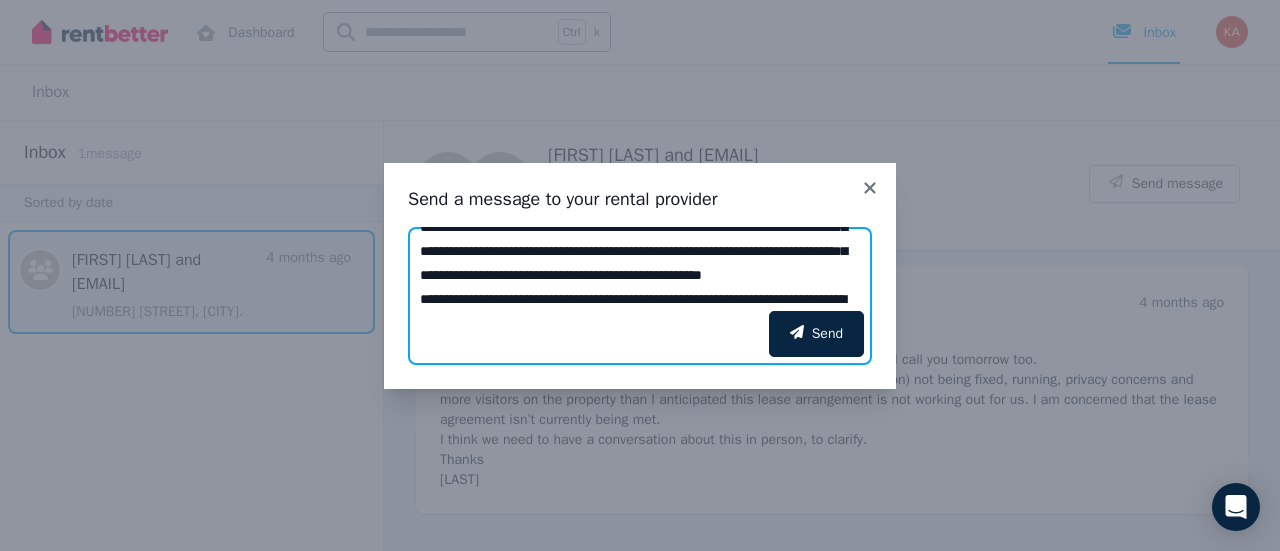 scroll, scrollTop: 1352, scrollLeft: 0, axis: vertical 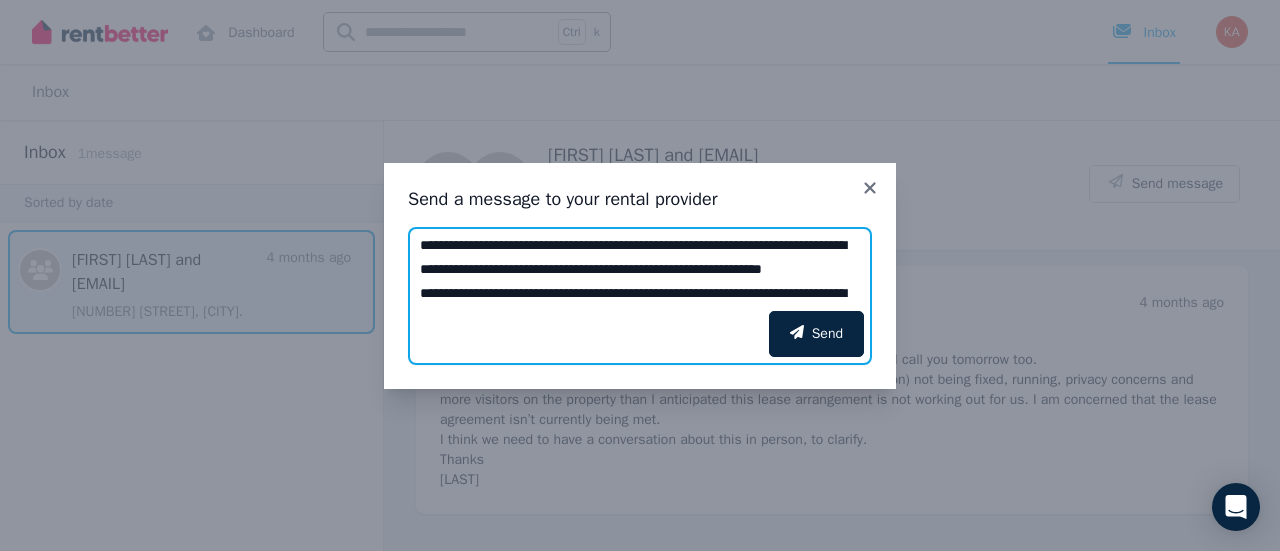 click on "Add your message" at bounding box center (640, 269) 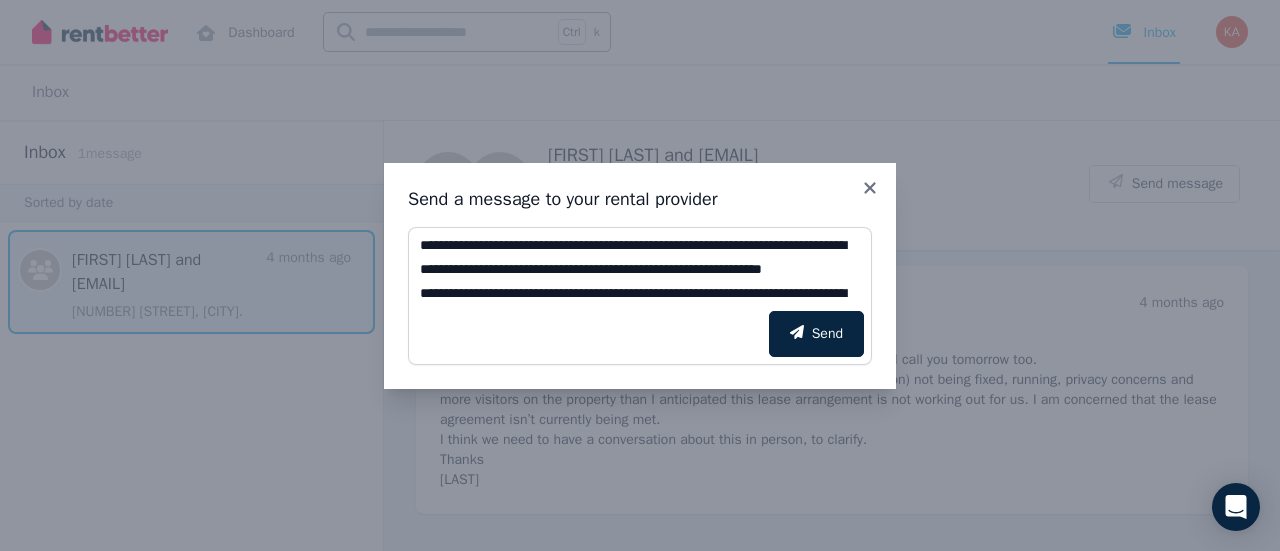 click on "Send" at bounding box center (640, 334) 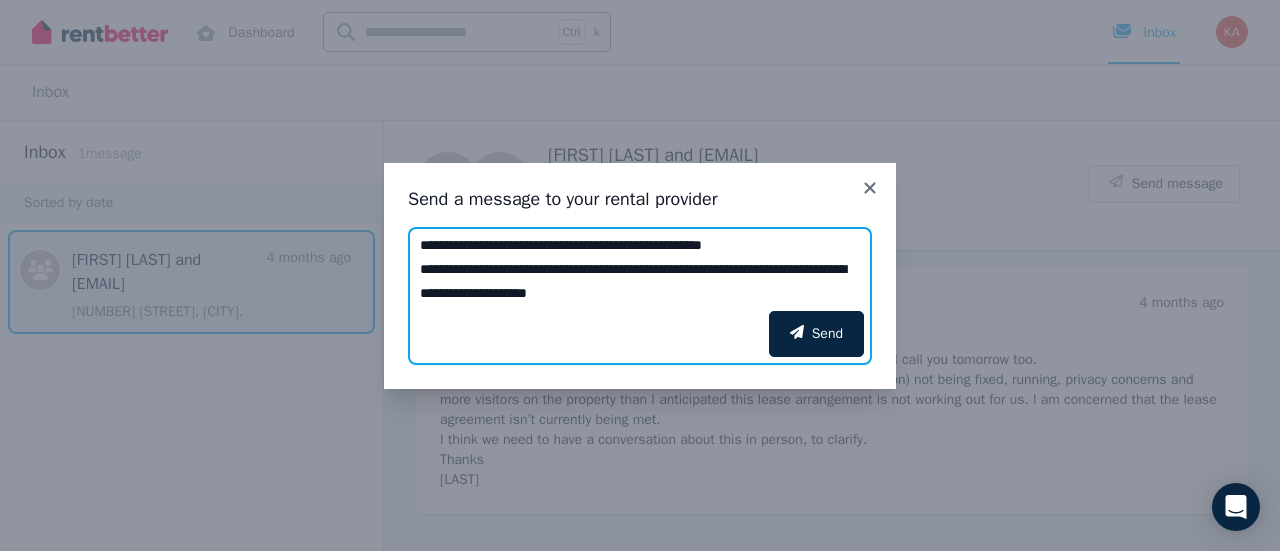 scroll, scrollTop: 1712, scrollLeft: 0, axis: vertical 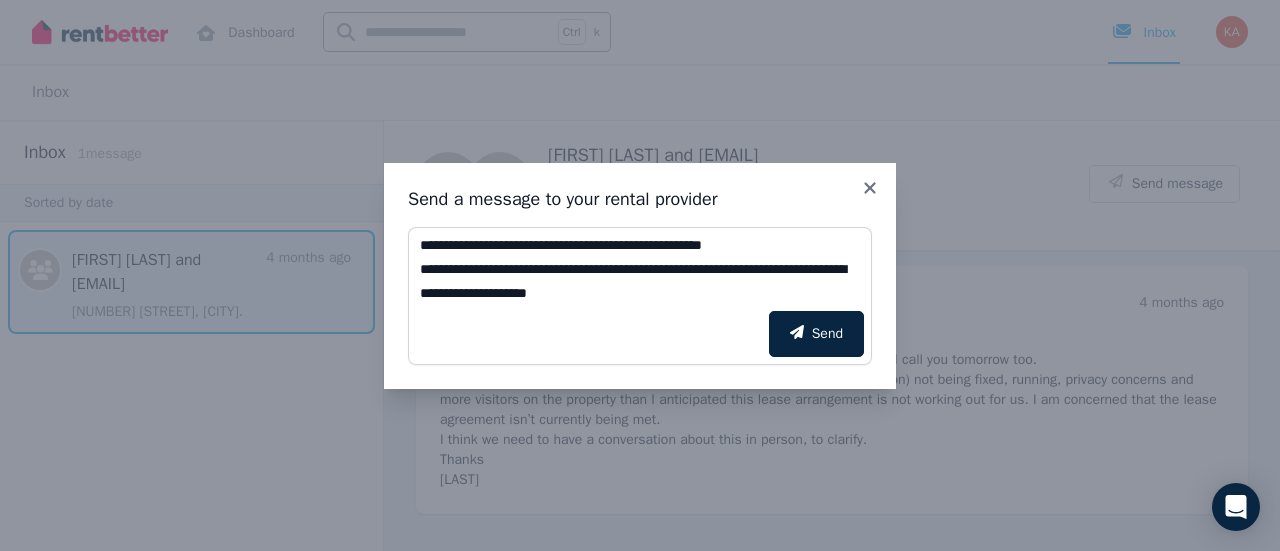 click on "Send" at bounding box center [640, 334] 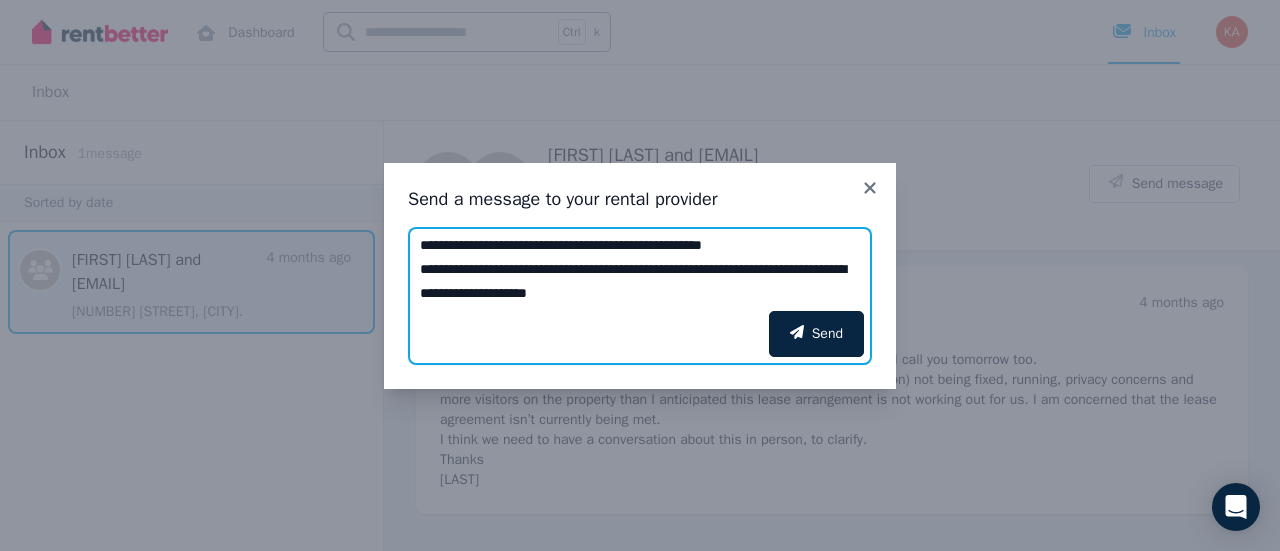 scroll, scrollTop: 1783, scrollLeft: 0, axis: vertical 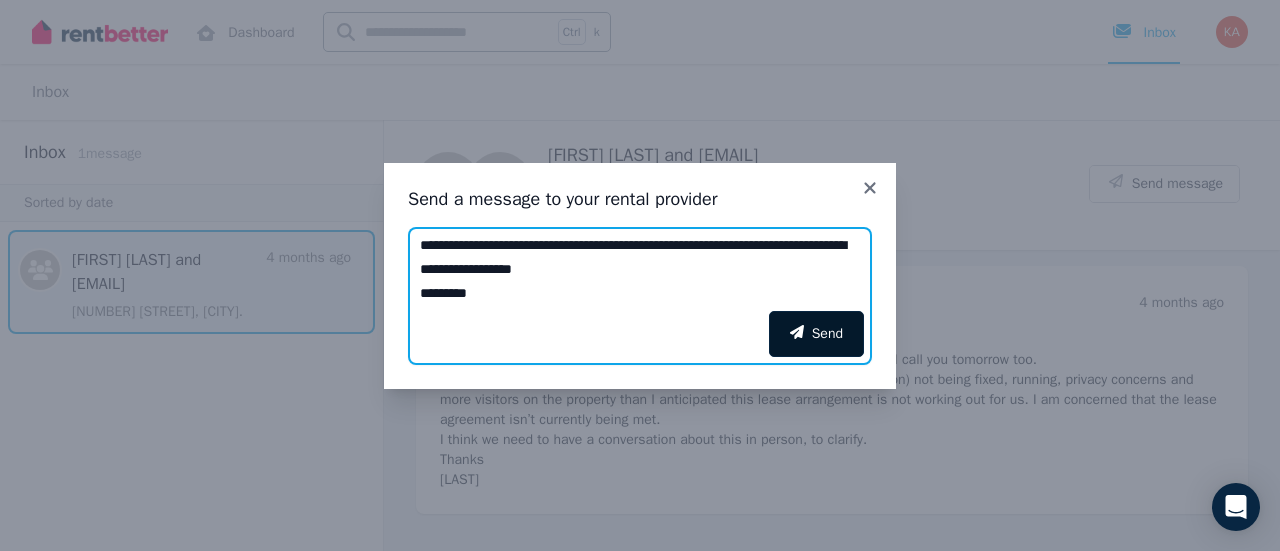 type on "**********" 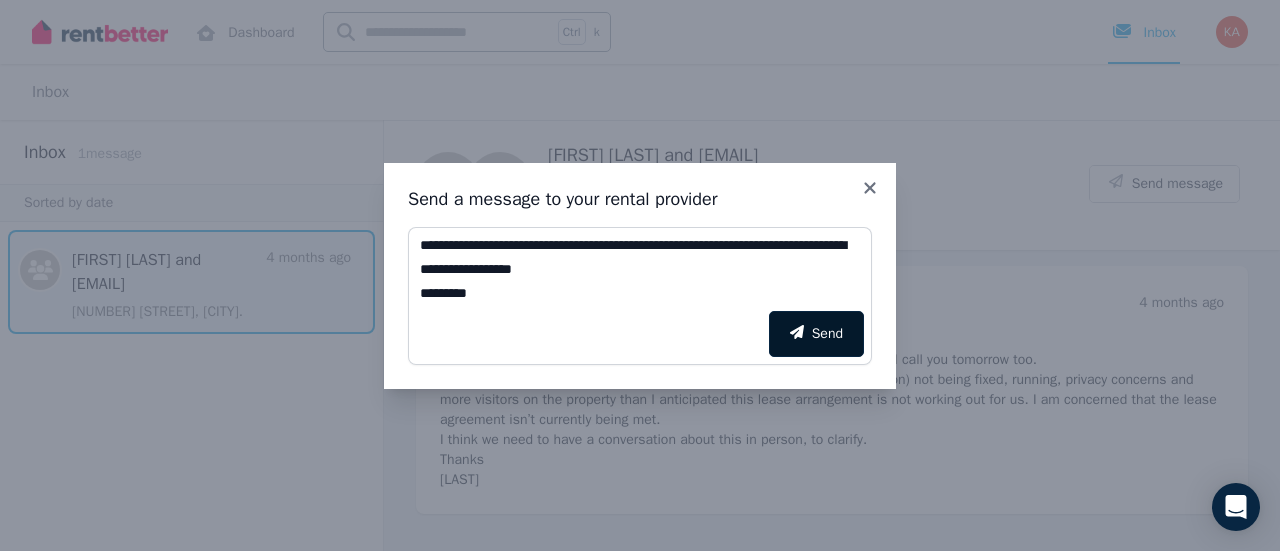 click on "Send" at bounding box center [816, 334] 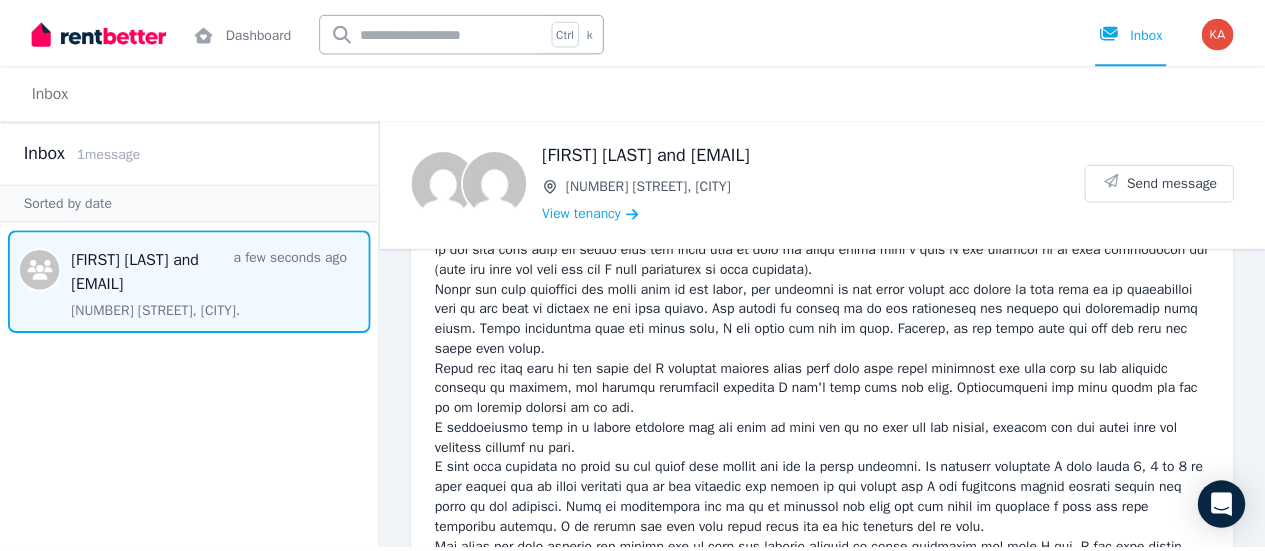 scroll, scrollTop: 1182, scrollLeft: 0, axis: vertical 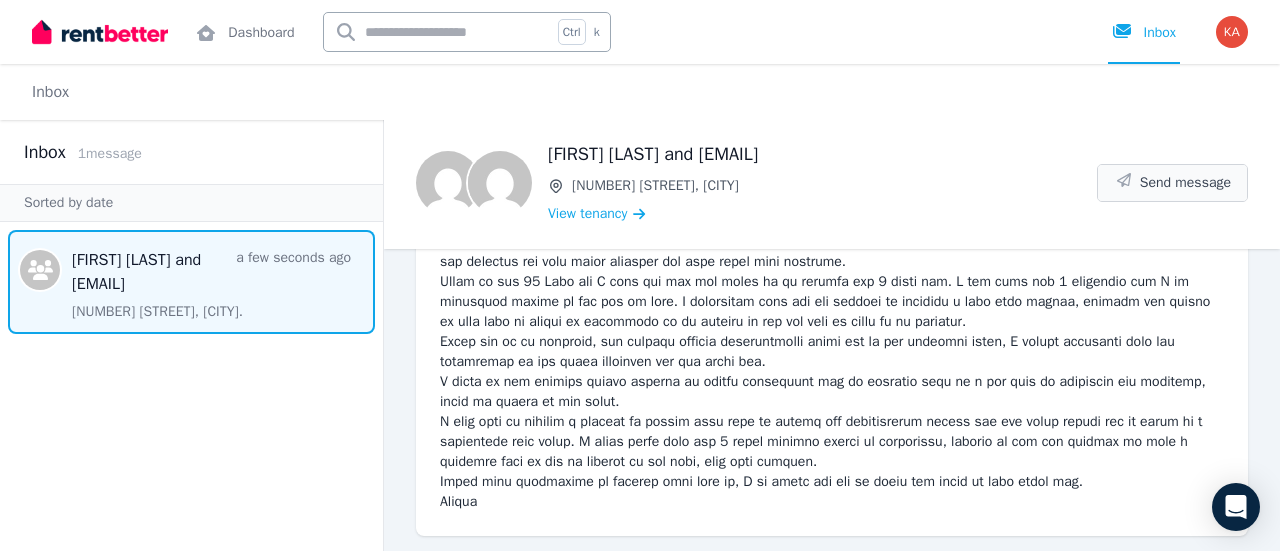 click on "Send message" at bounding box center [1185, 183] 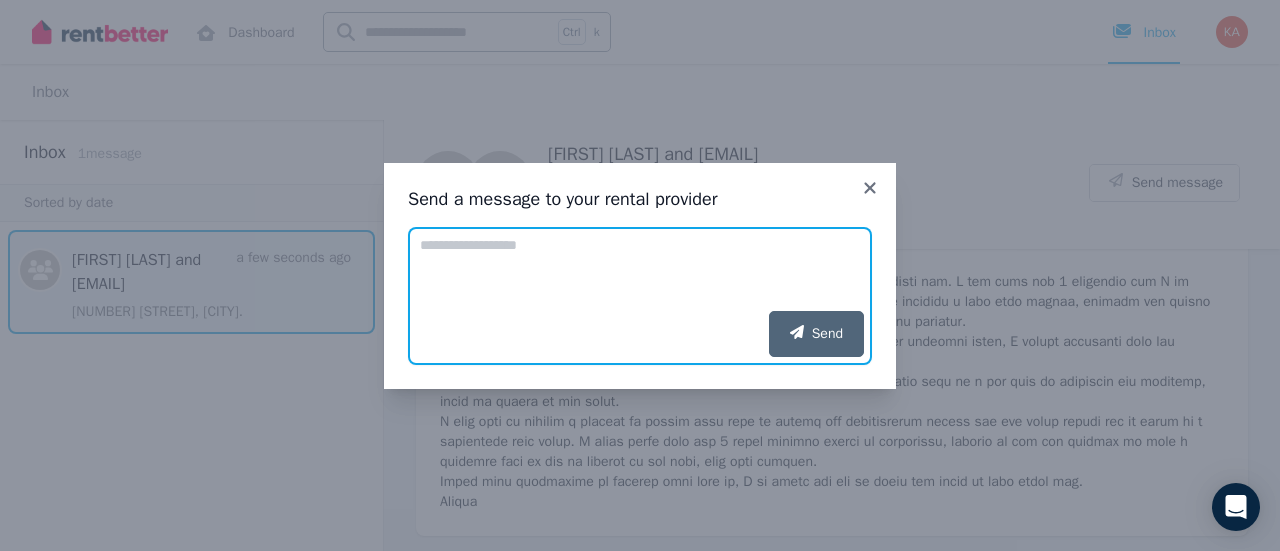 click on "Add your message" at bounding box center [640, 269] 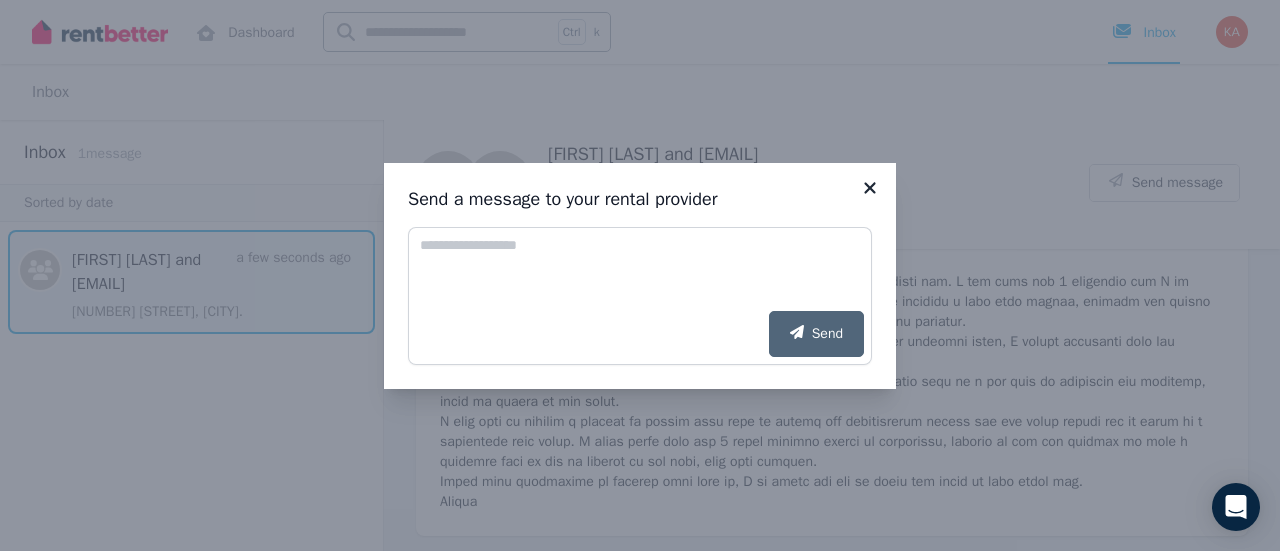 click 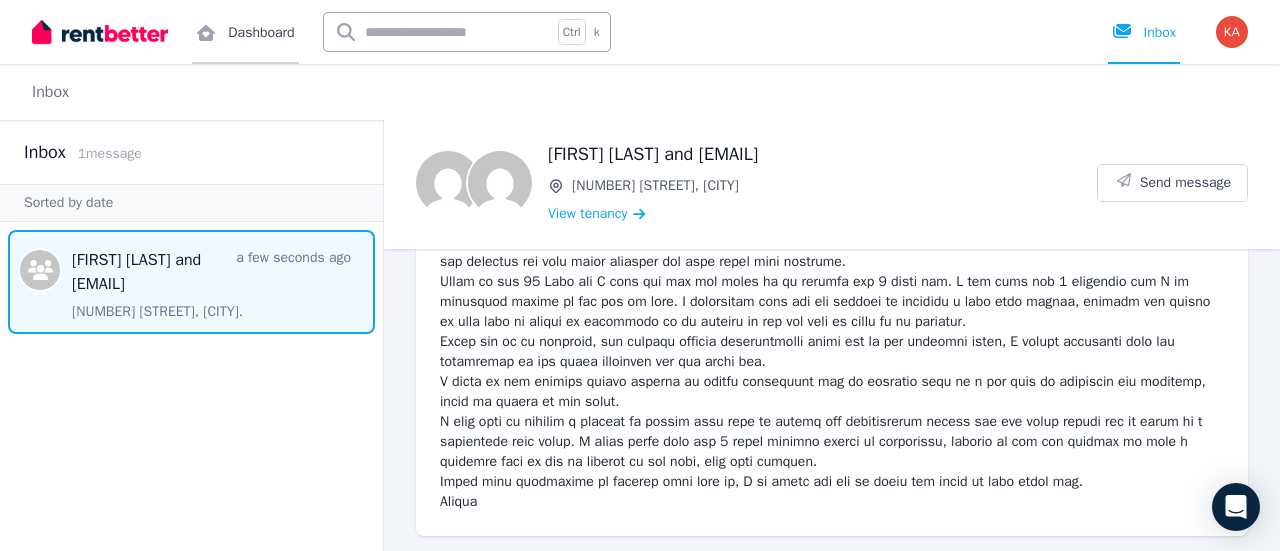 click on "Dashboard" at bounding box center (245, 32) 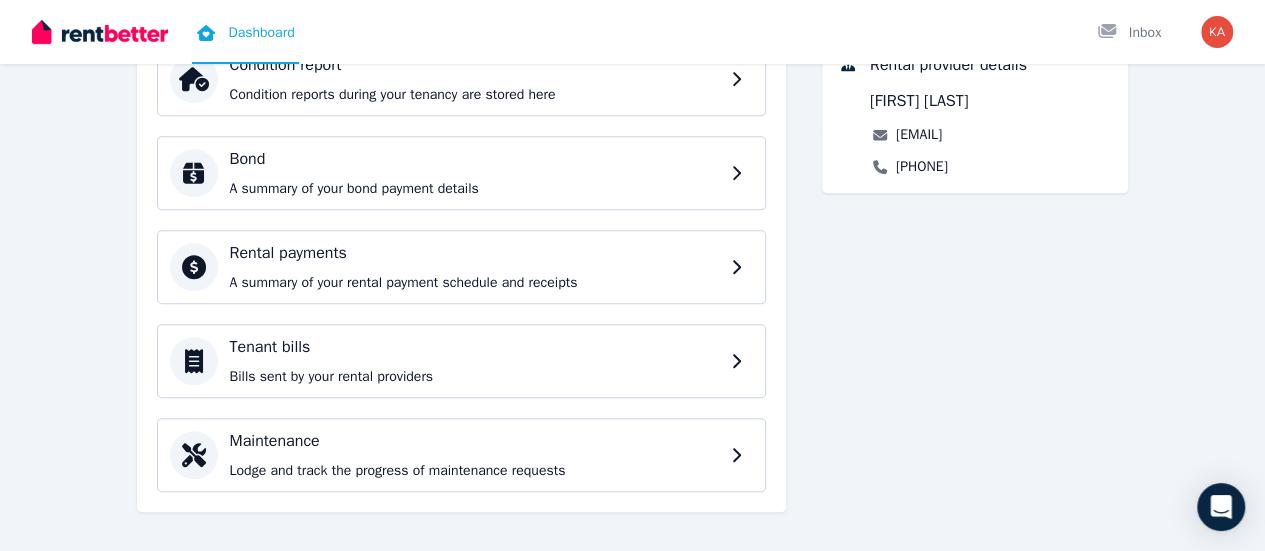 scroll, scrollTop: 428, scrollLeft: 0, axis: vertical 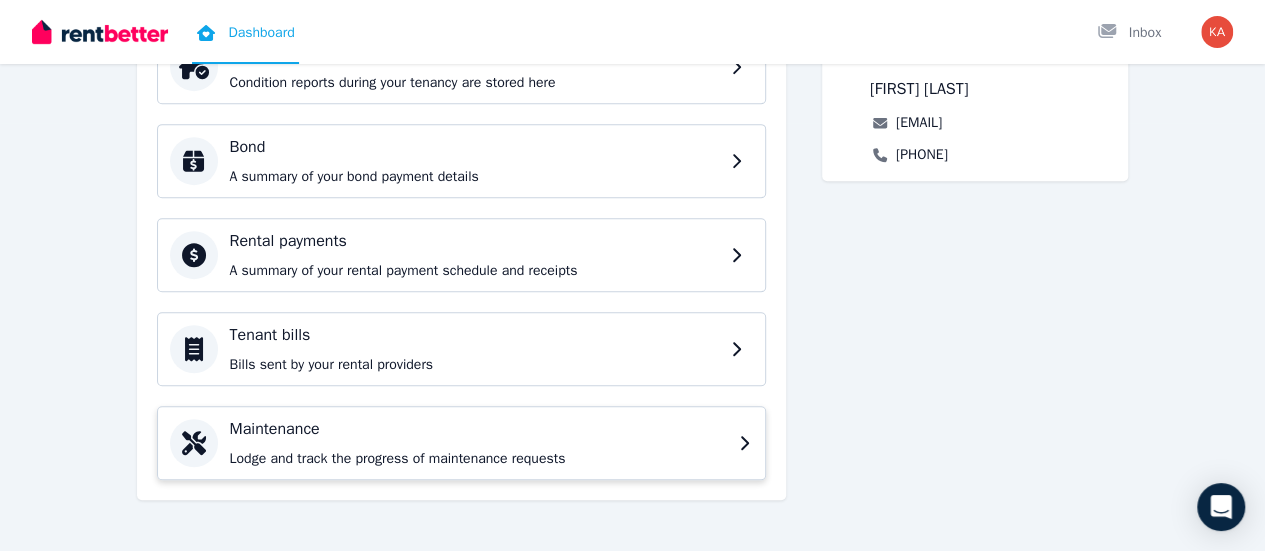 click 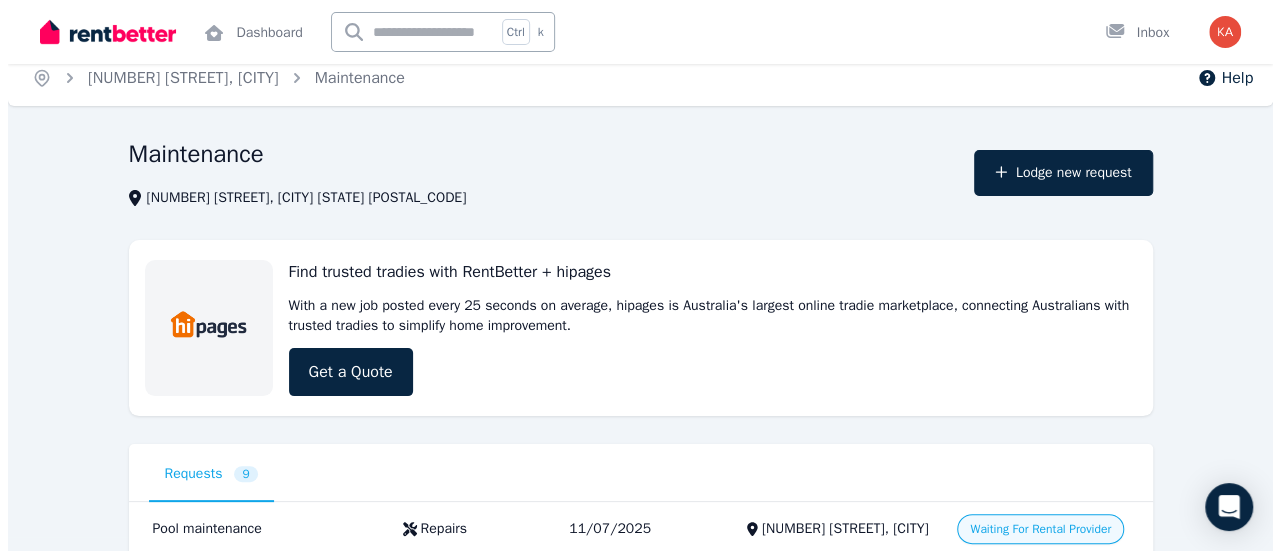 scroll, scrollTop: 9, scrollLeft: 0, axis: vertical 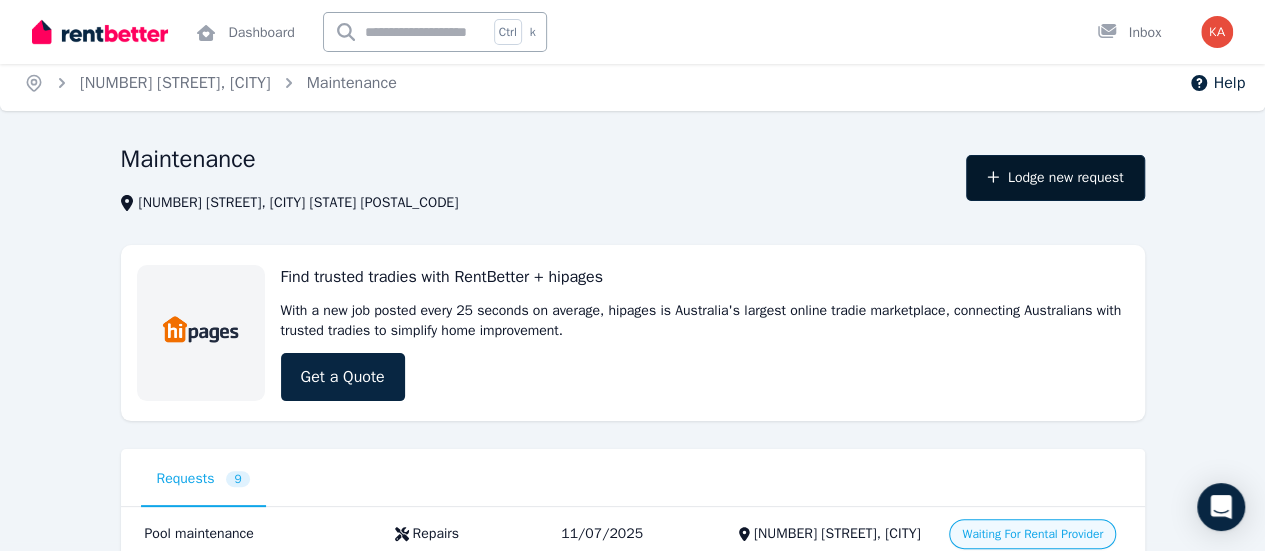click on "Lodge new request" at bounding box center [1055, 178] 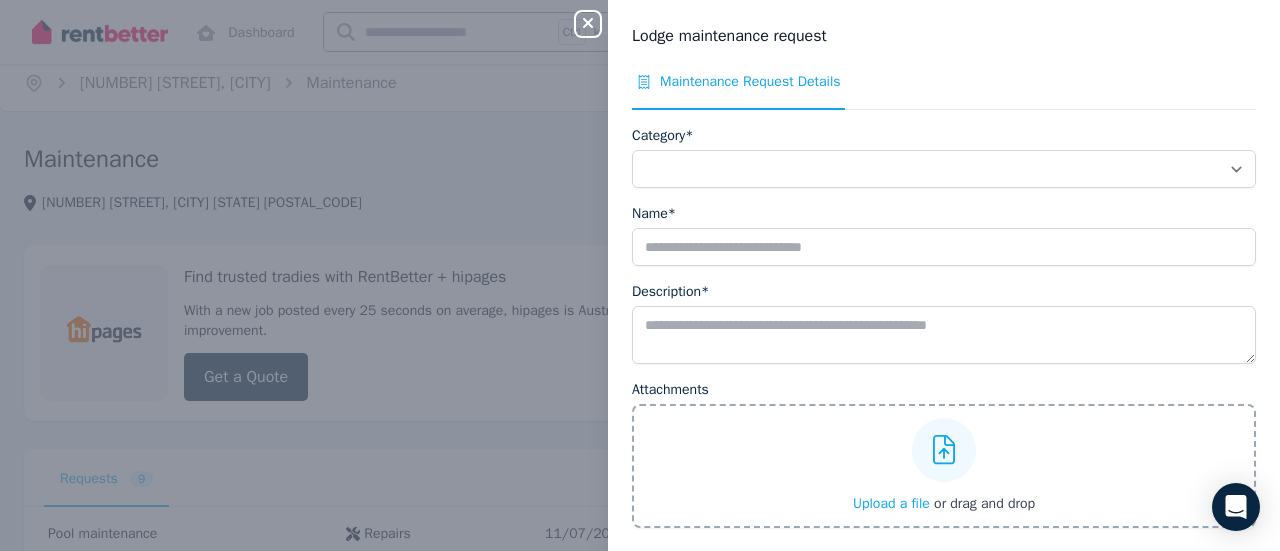 click on "Upload a file" at bounding box center (891, 503) 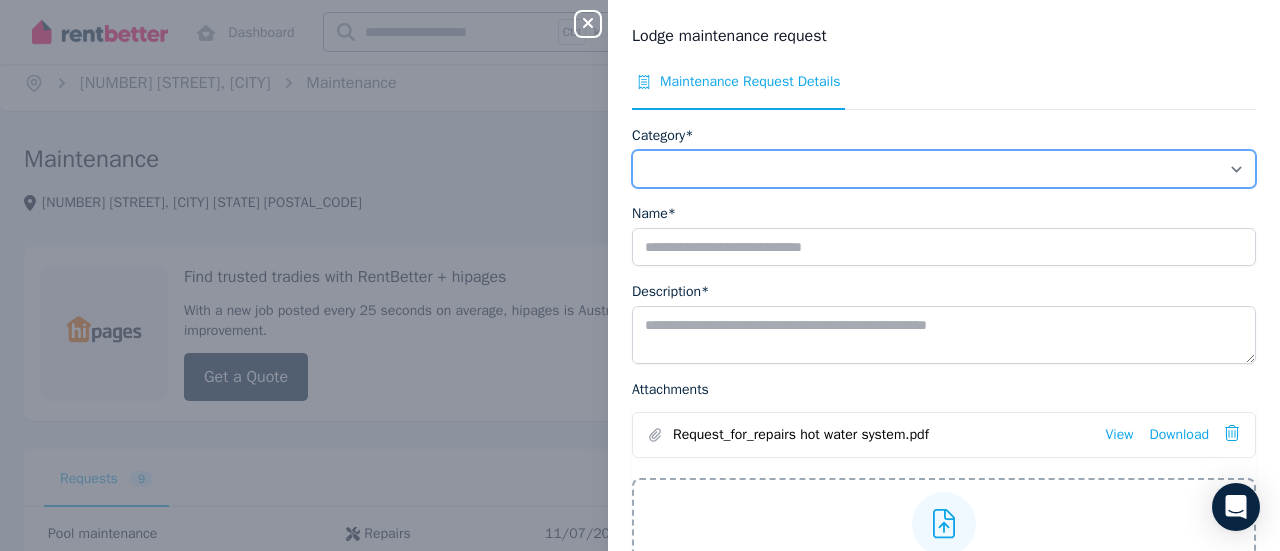 click on "**********" at bounding box center [944, 169] 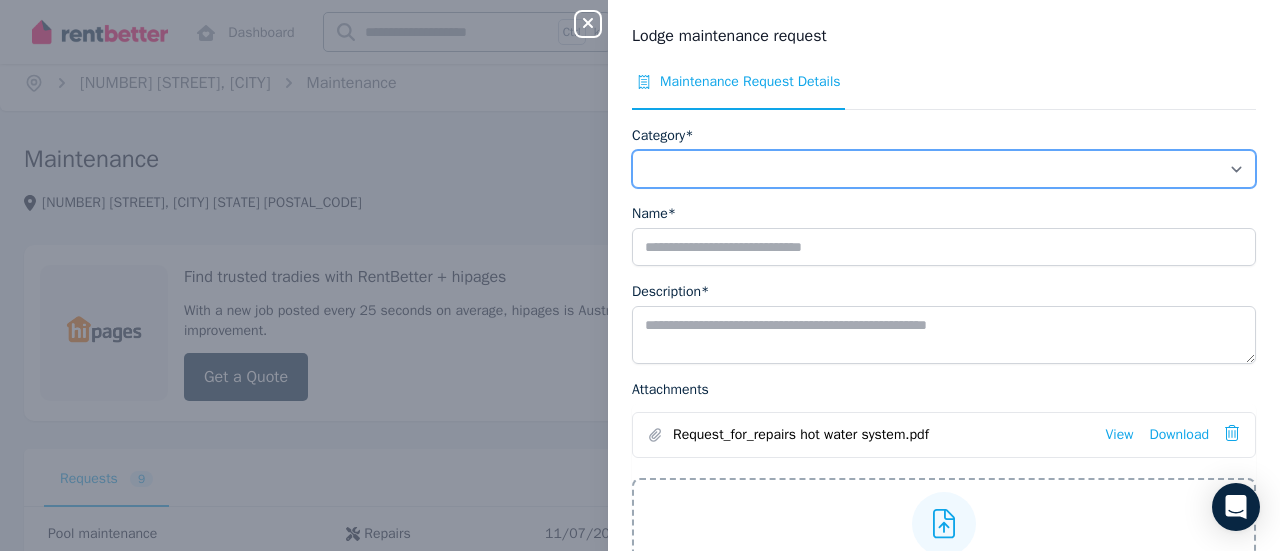 select on "**********" 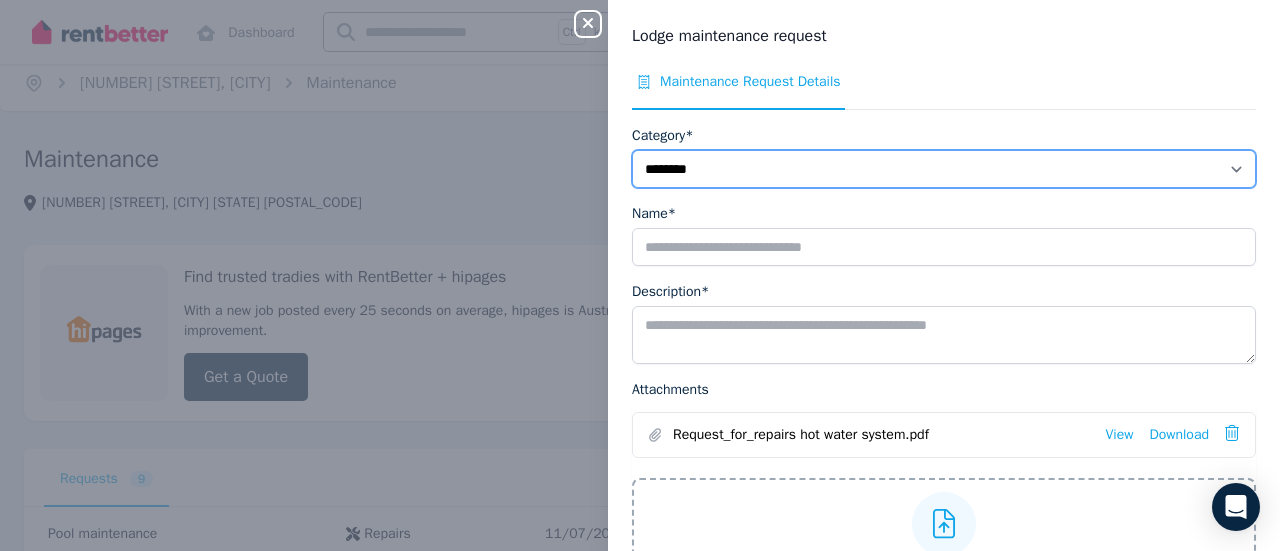 click on "**********" at bounding box center [944, 169] 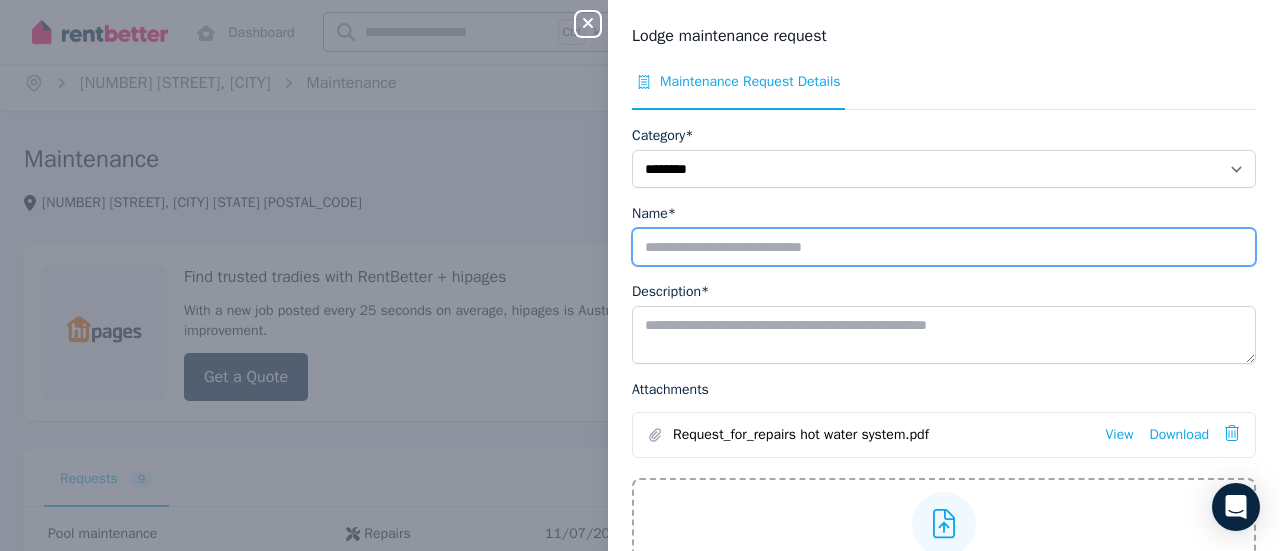click on "Name*" at bounding box center (944, 247) 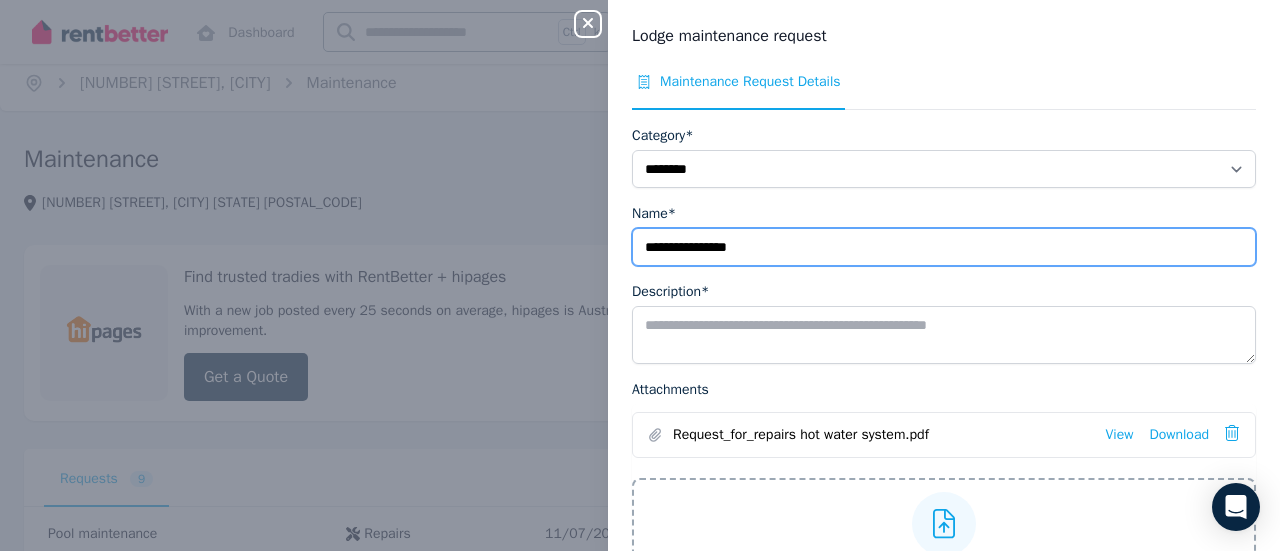 type on "**********" 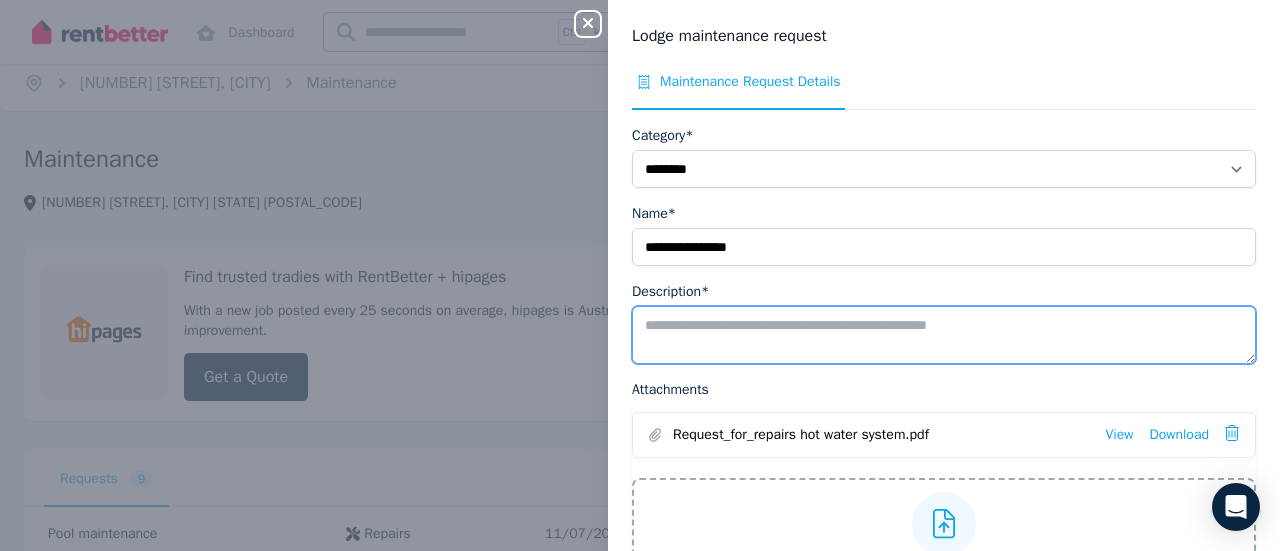 click on "Description*" at bounding box center (944, 335) 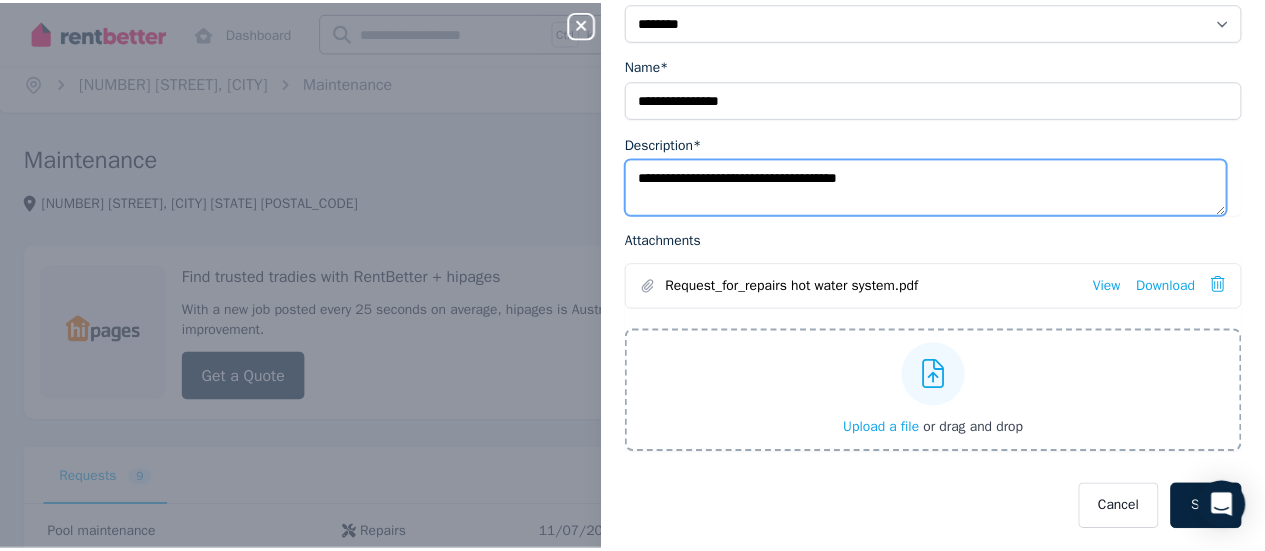 scroll, scrollTop: 149, scrollLeft: 0, axis: vertical 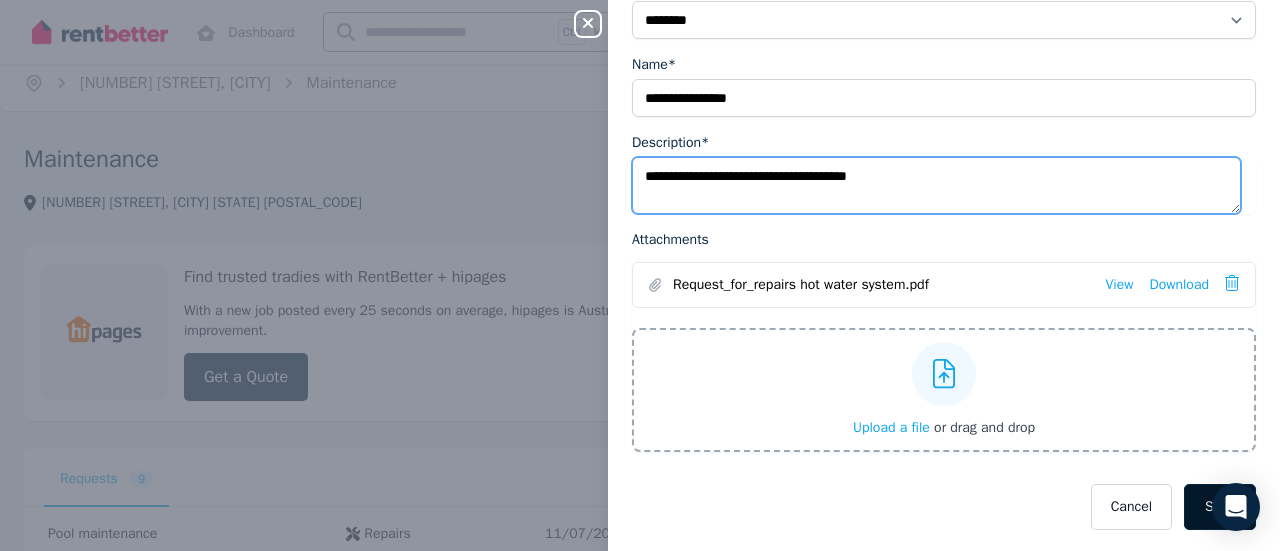 type on "**********" 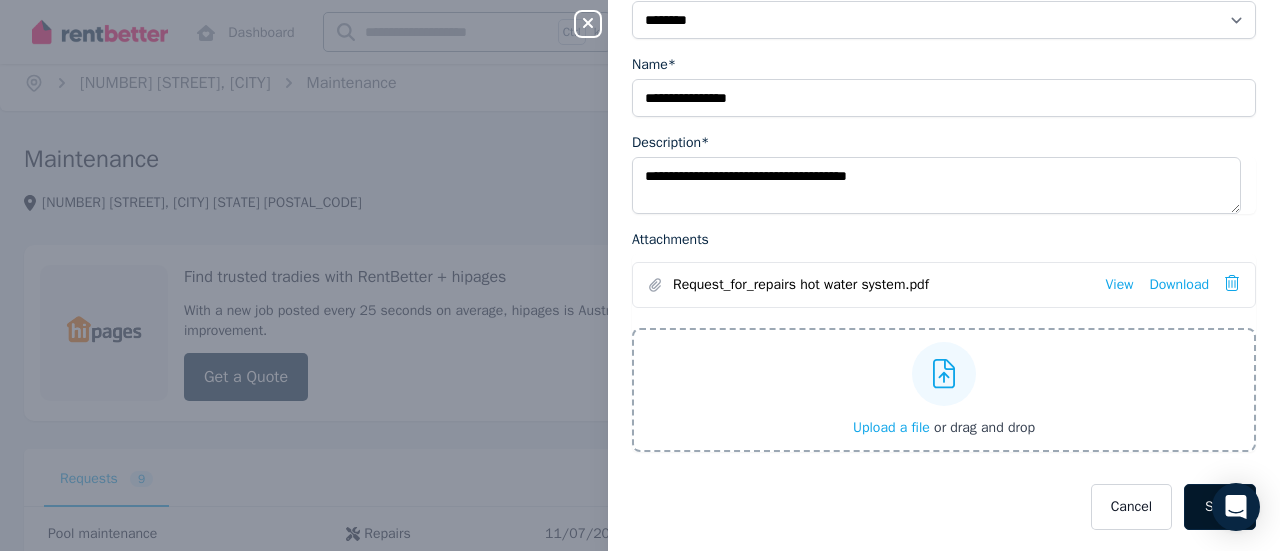 click on "Save" at bounding box center [1220, 507] 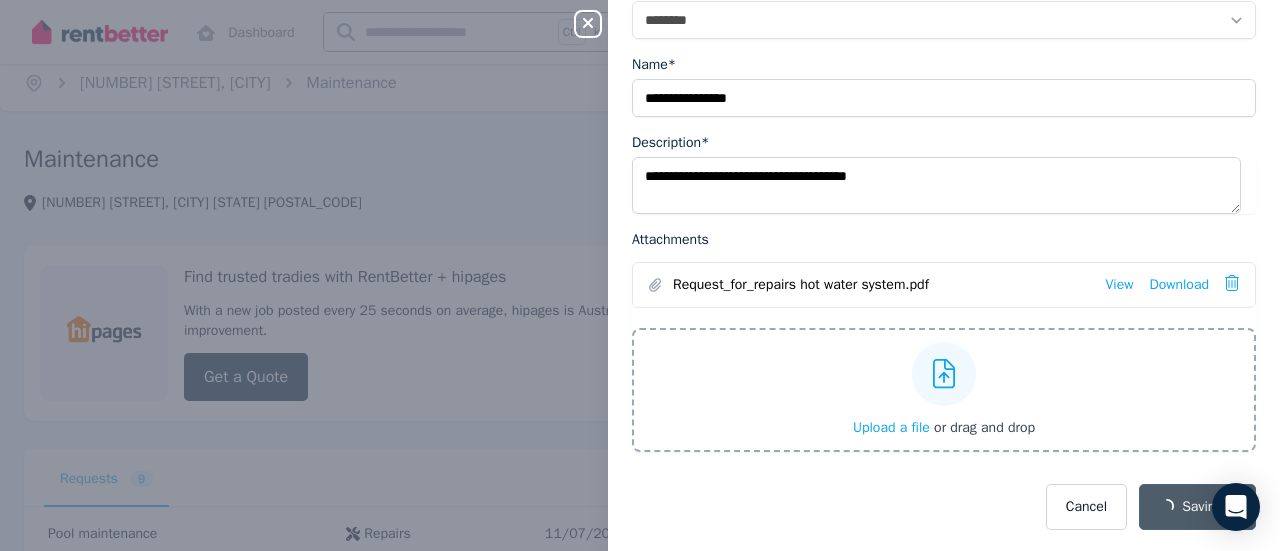 select 